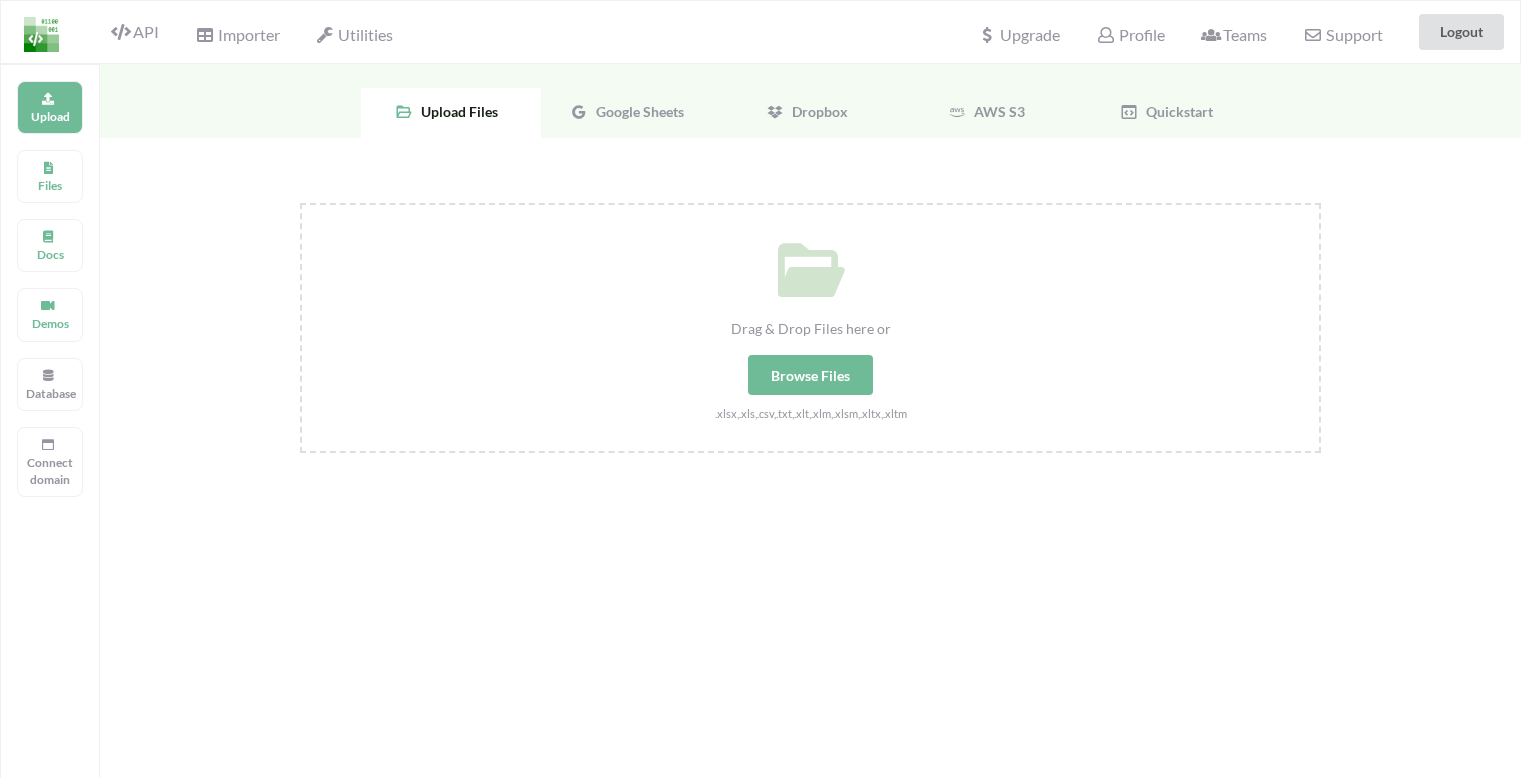 scroll, scrollTop: 0, scrollLeft: 0, axis: both 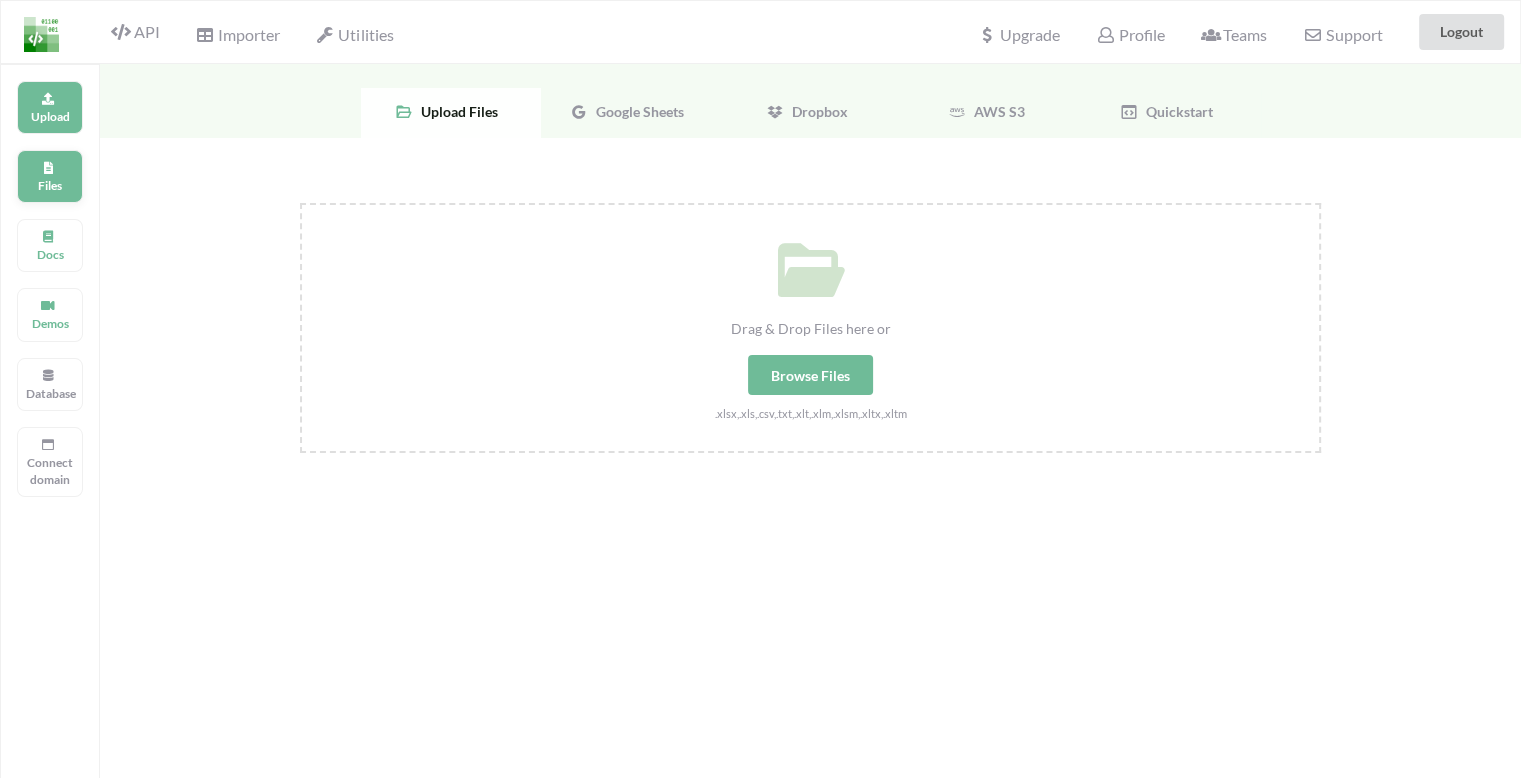 click on "Files" at bounding box center (50, 185) 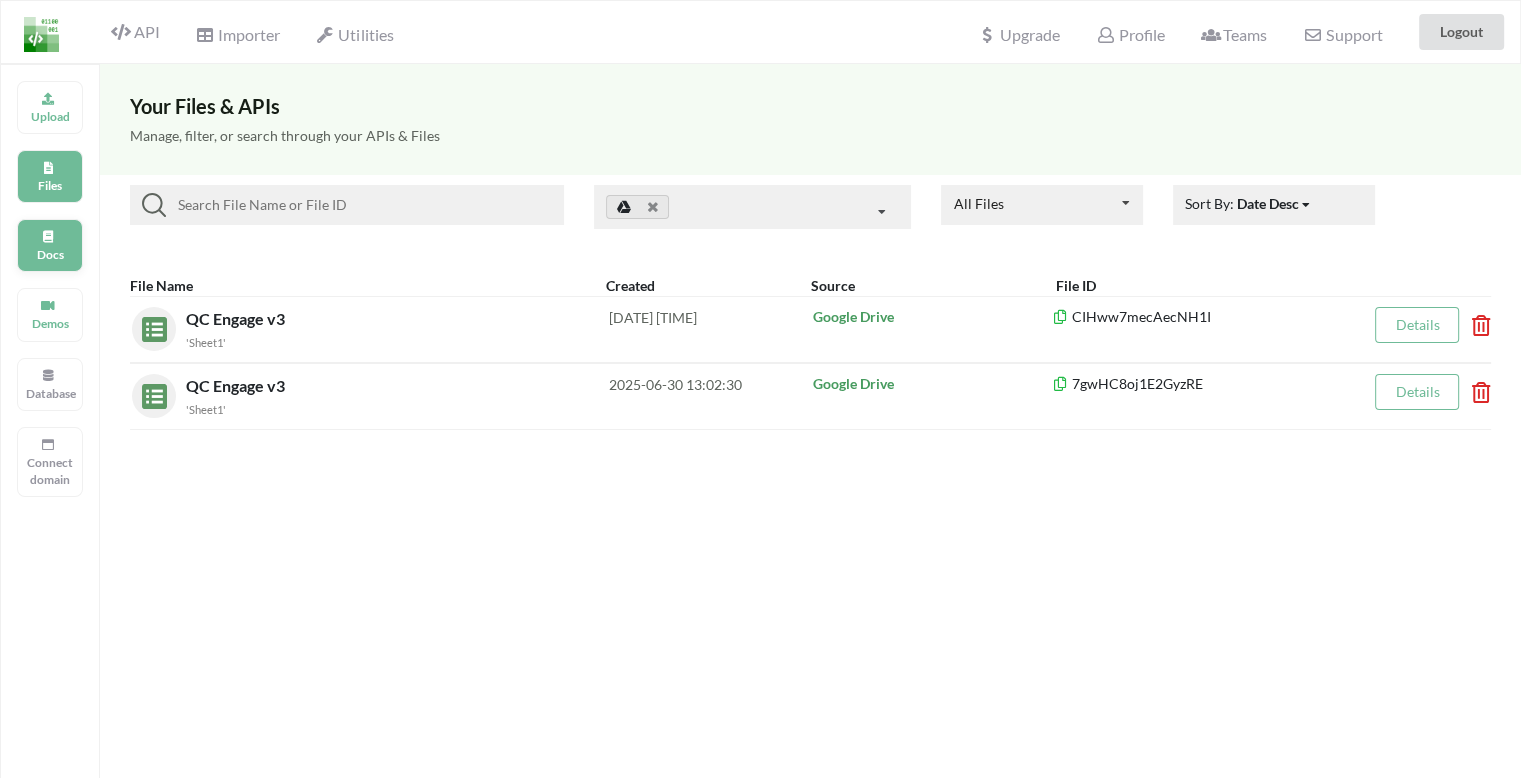 click on "Docs" at bounding box center [50, 245] 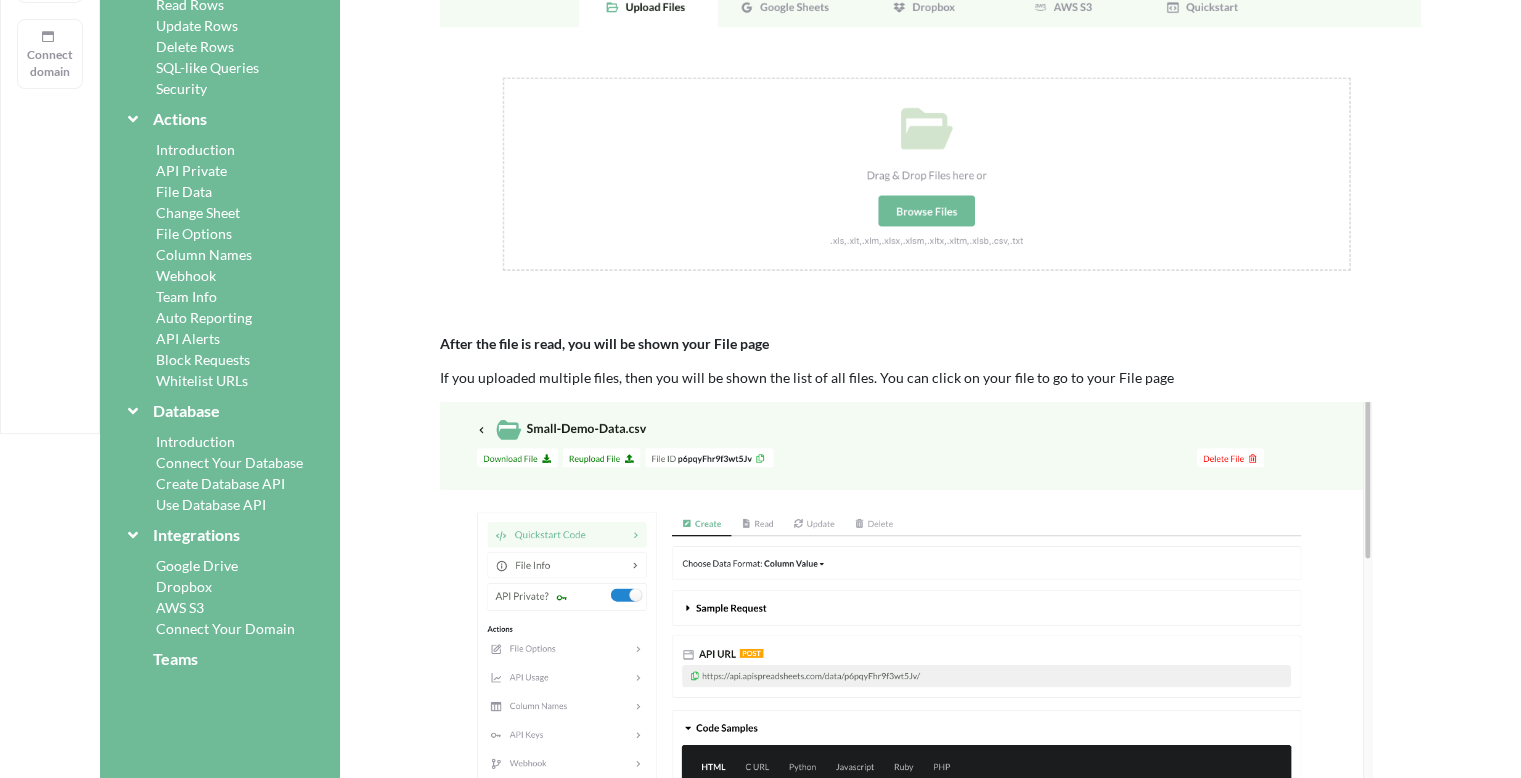 scroll, scrollTop: 400, scrollLeft: 0, axis: vertical 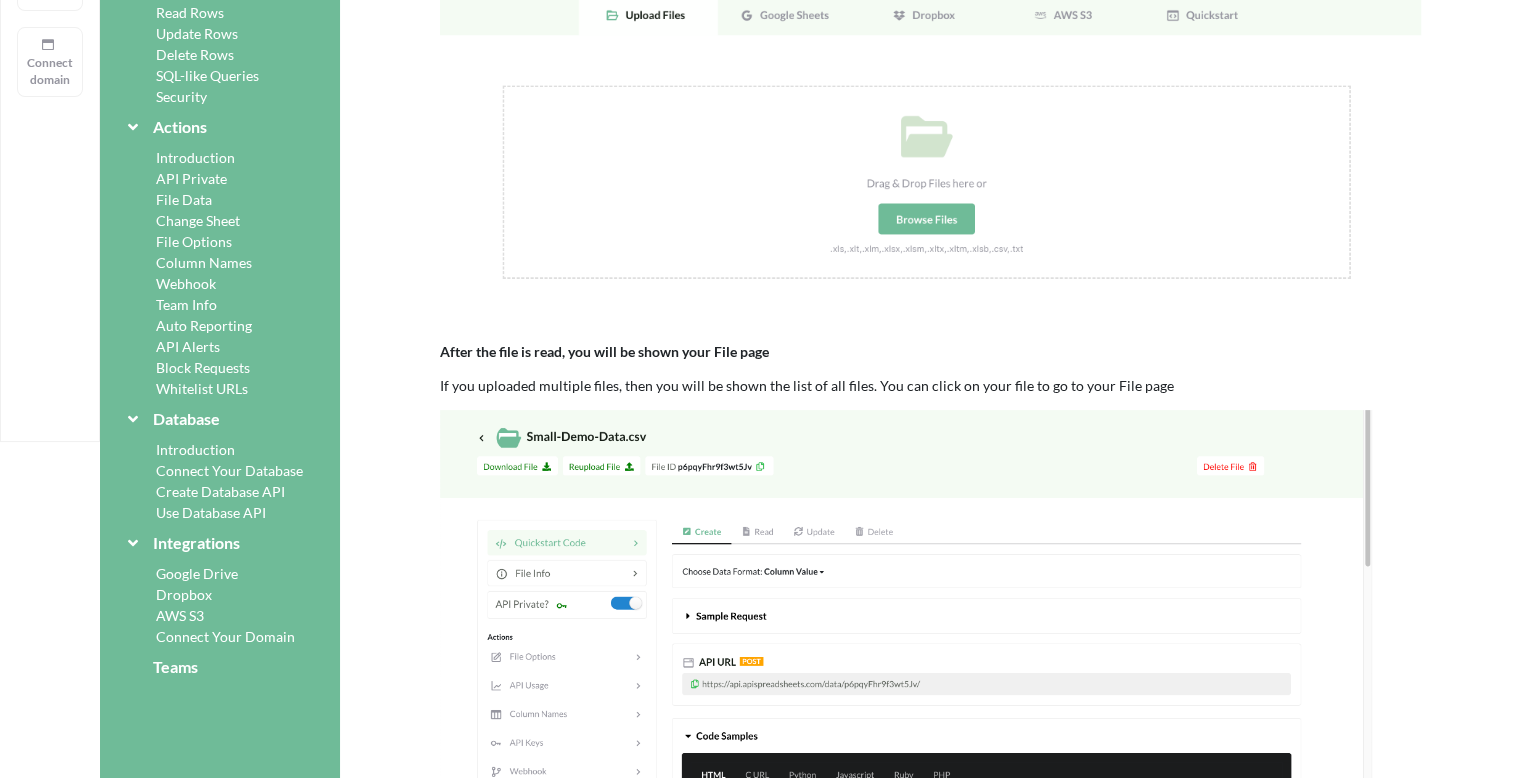 click at bounding box center [930, 148] 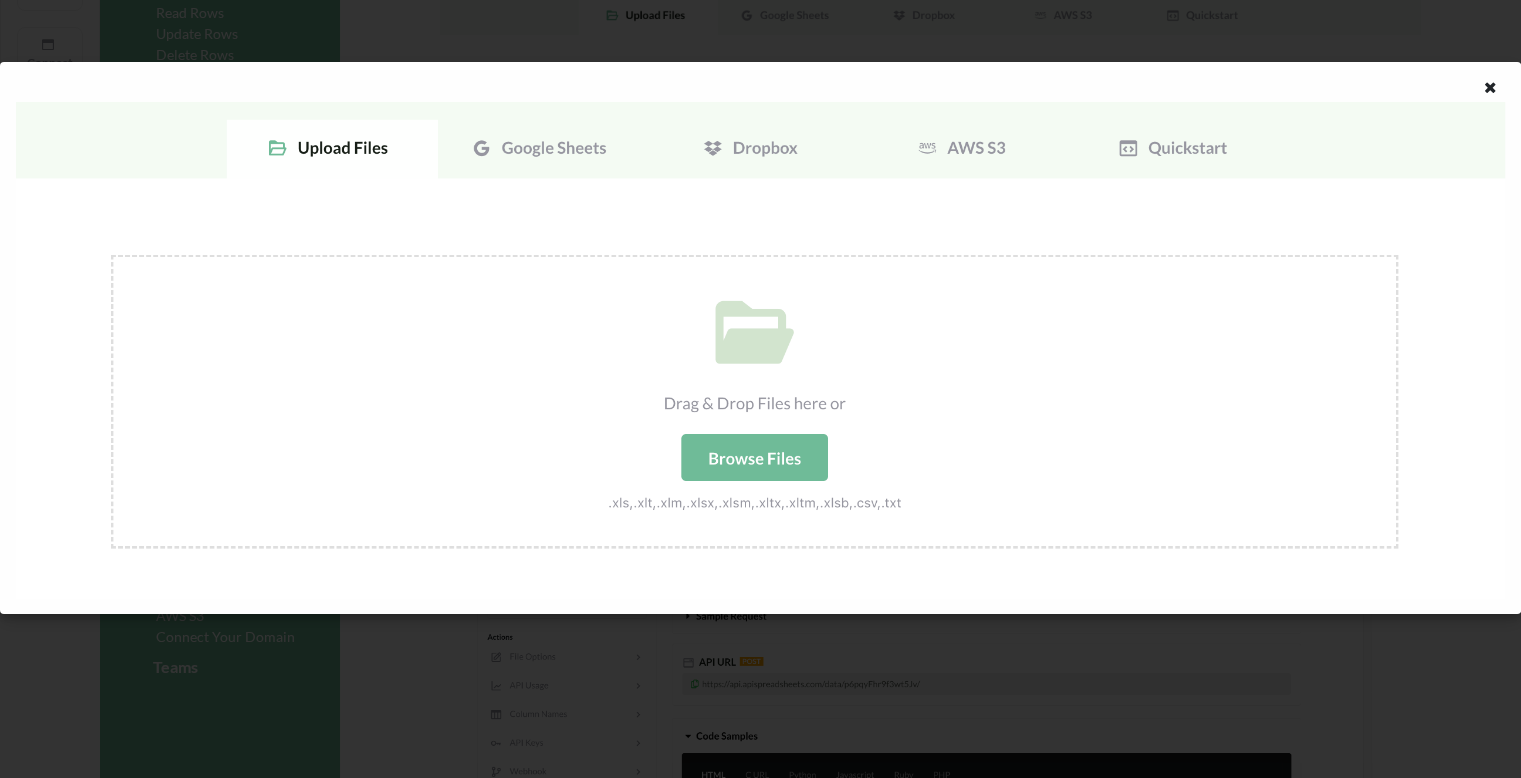click at bounding box center (760, 350) 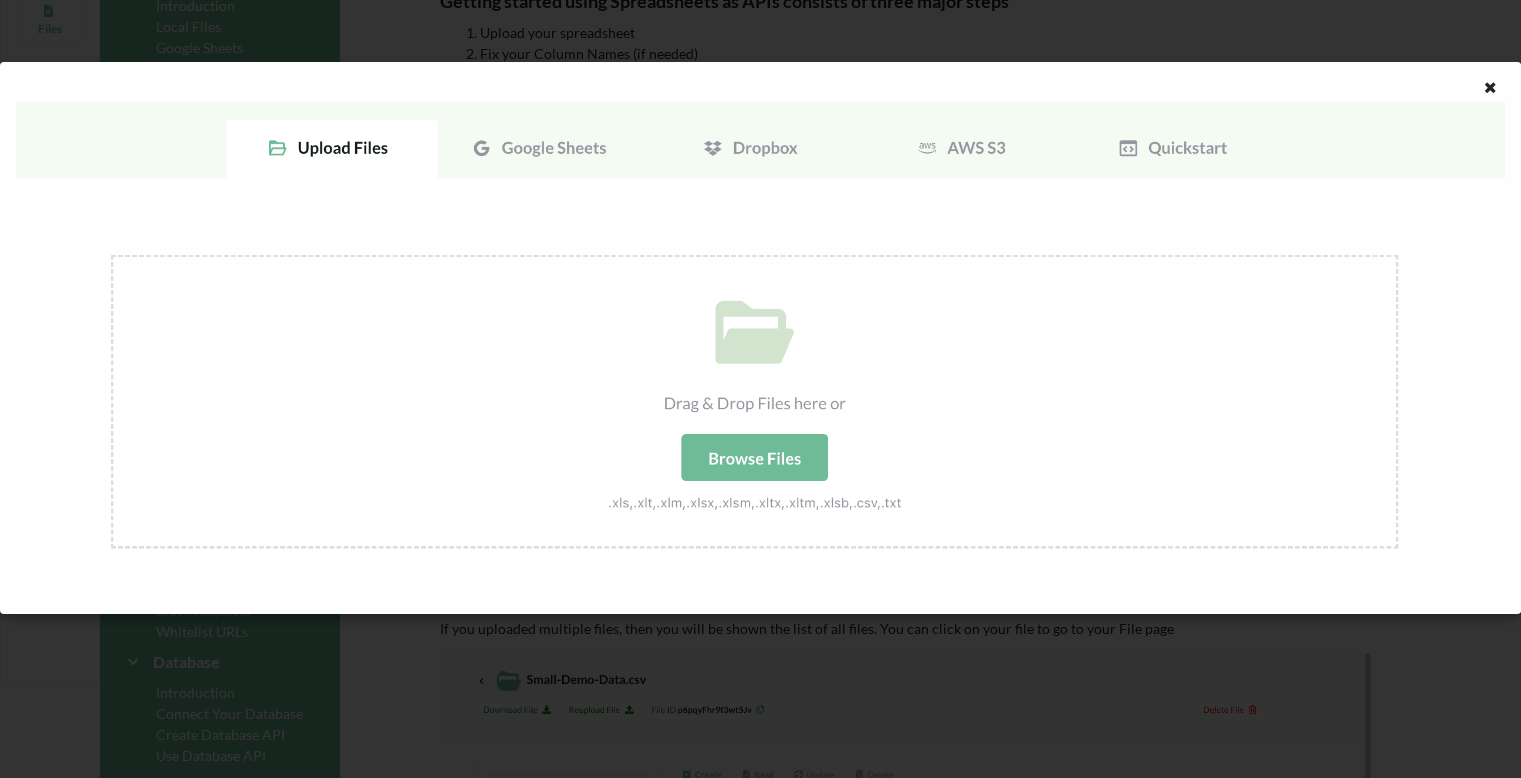 scroll, scrollTop: 0, scrollLeft: 0, axis: both 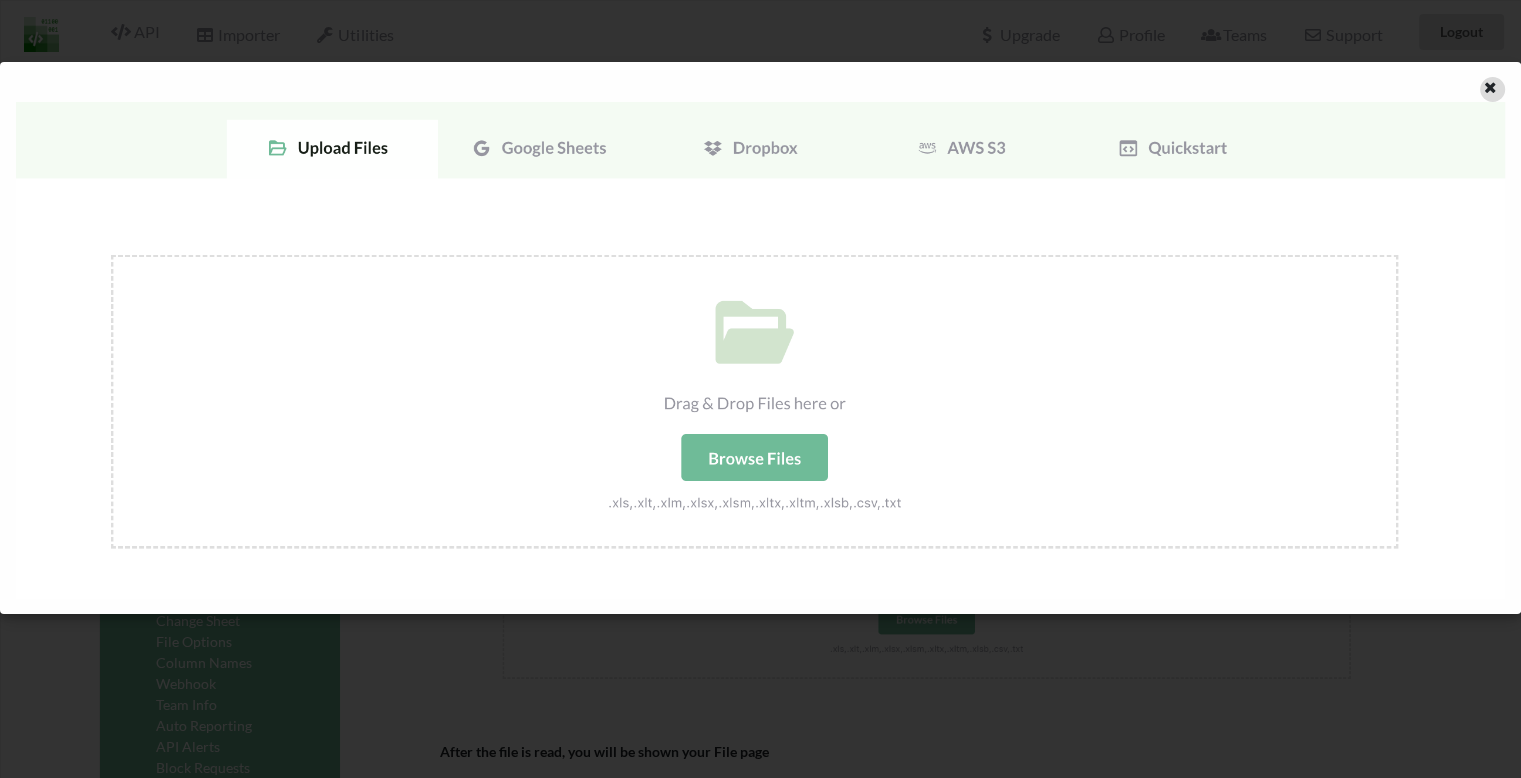 click at bounding box center [1490, 85] 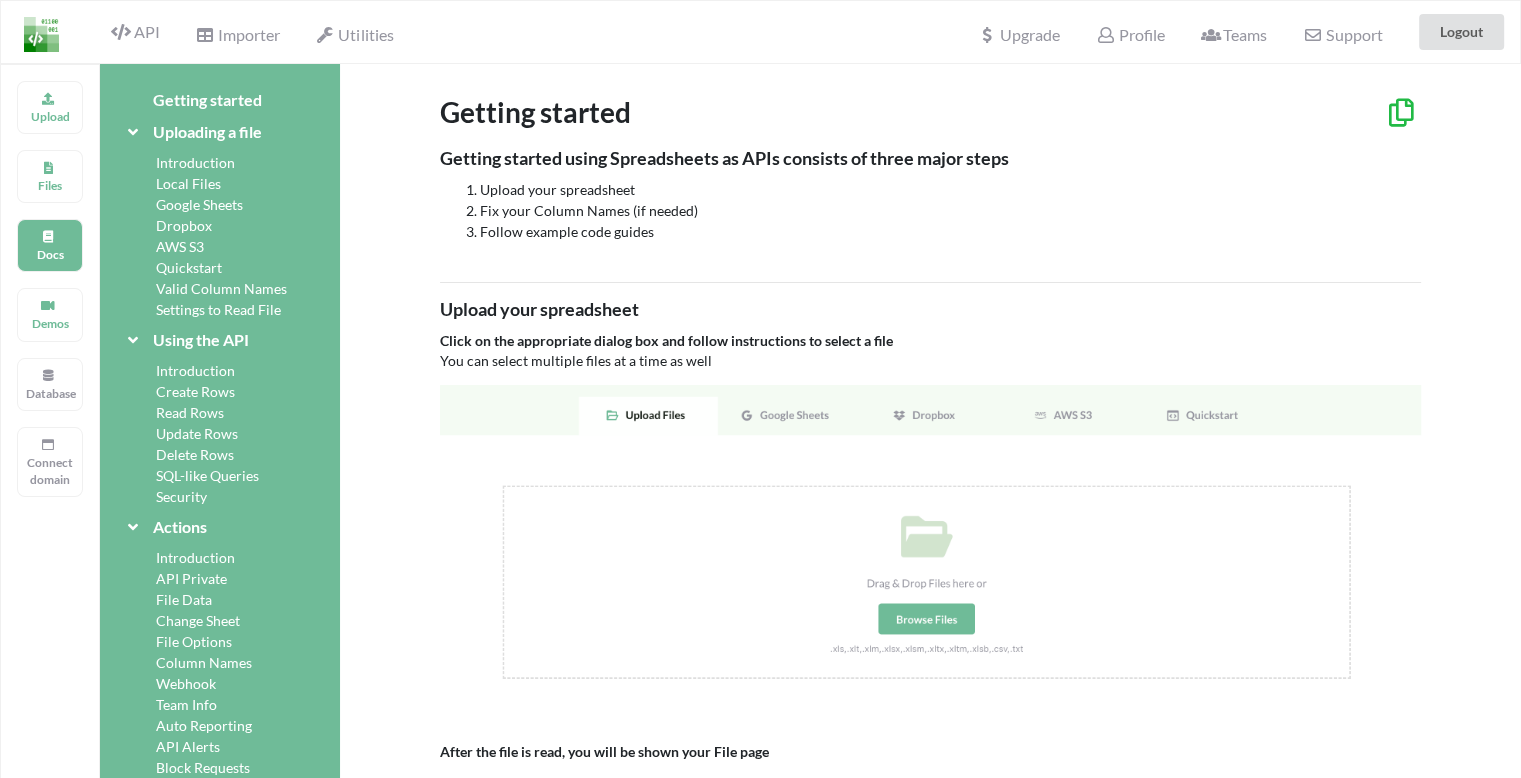 click at bounding box center (930, 548) 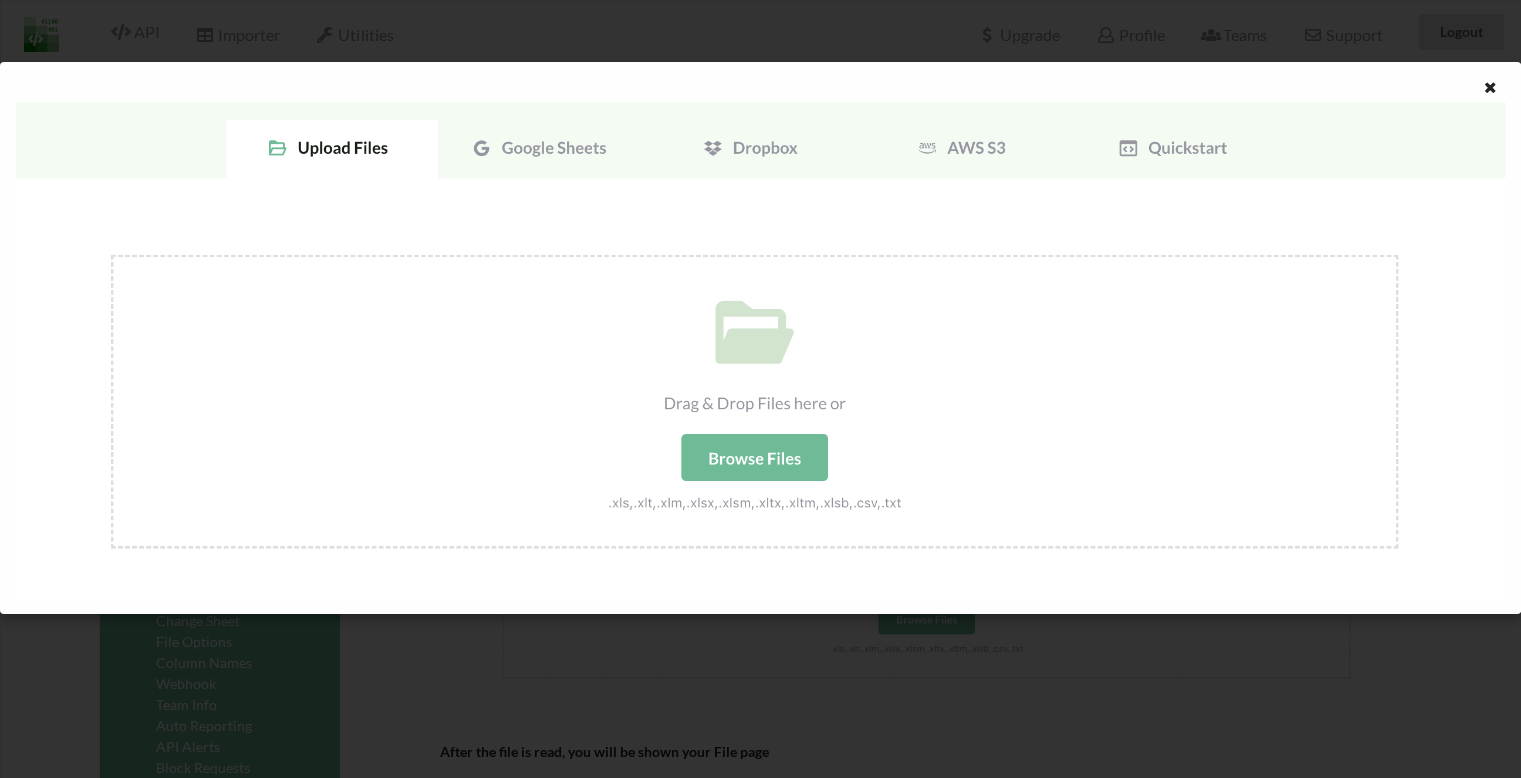 click at bounding box center (1490, 85) 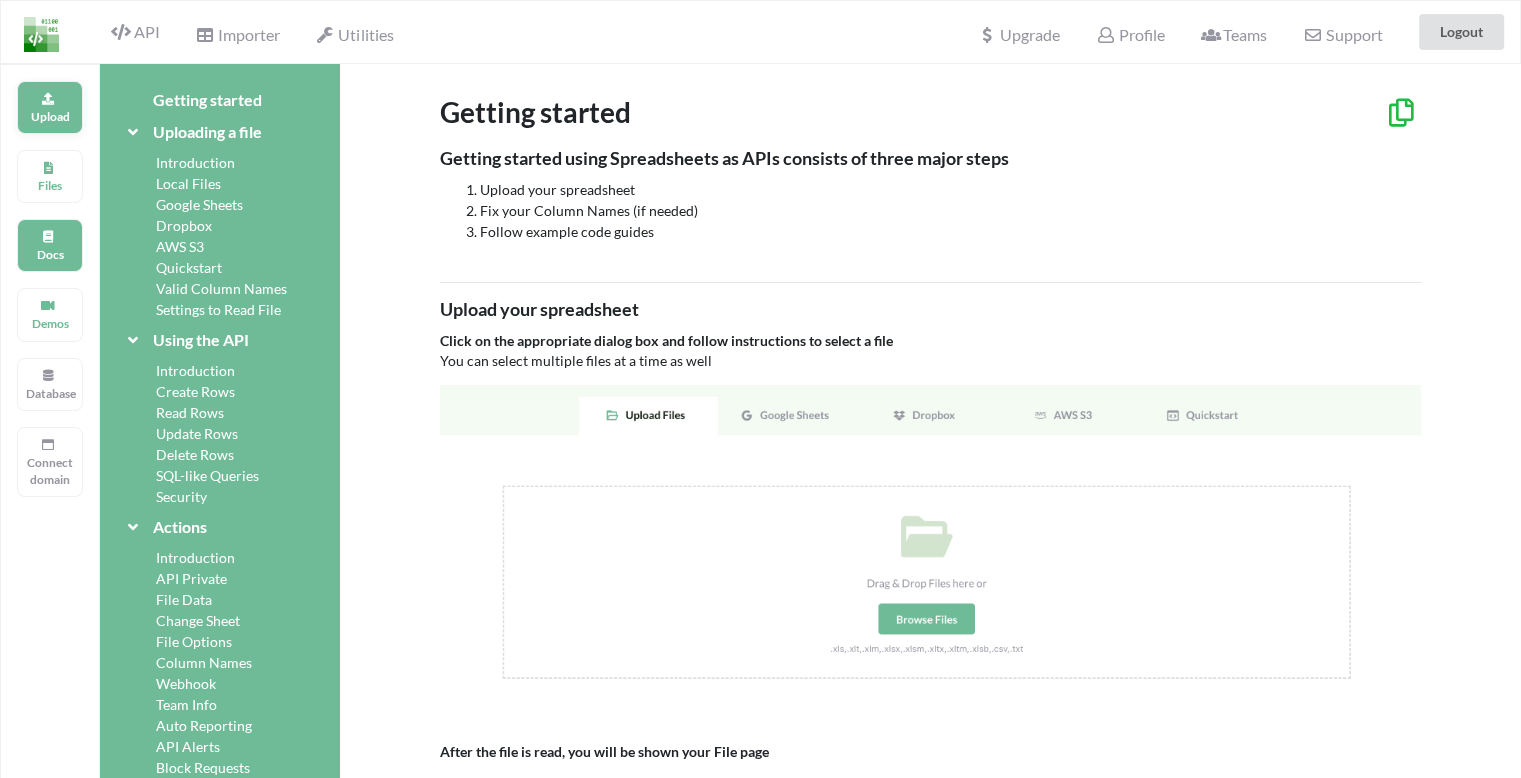 click on "Upload" at bounding box center (50, 107) 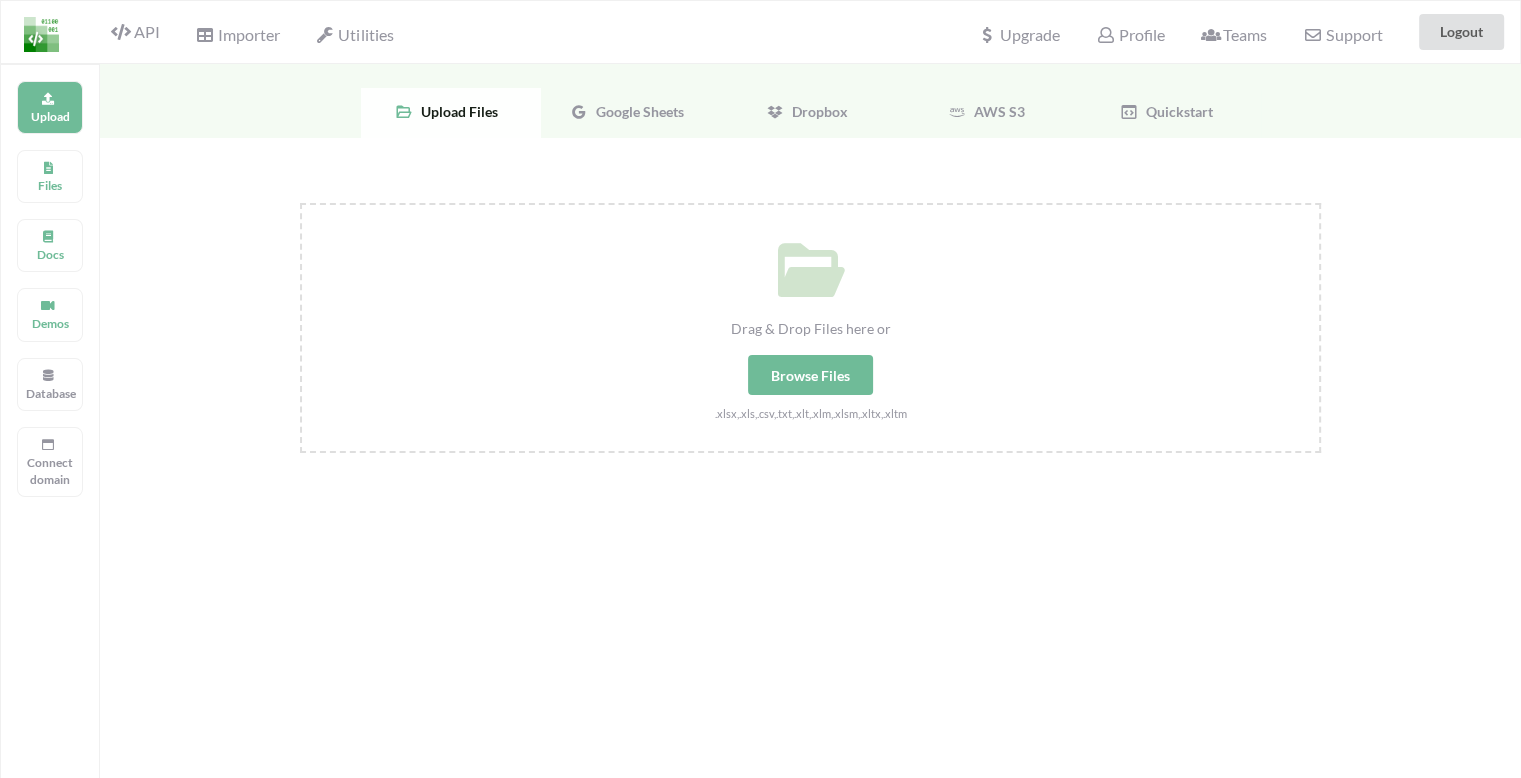 click on "Google Sheets" at bounding box center (636, 111) 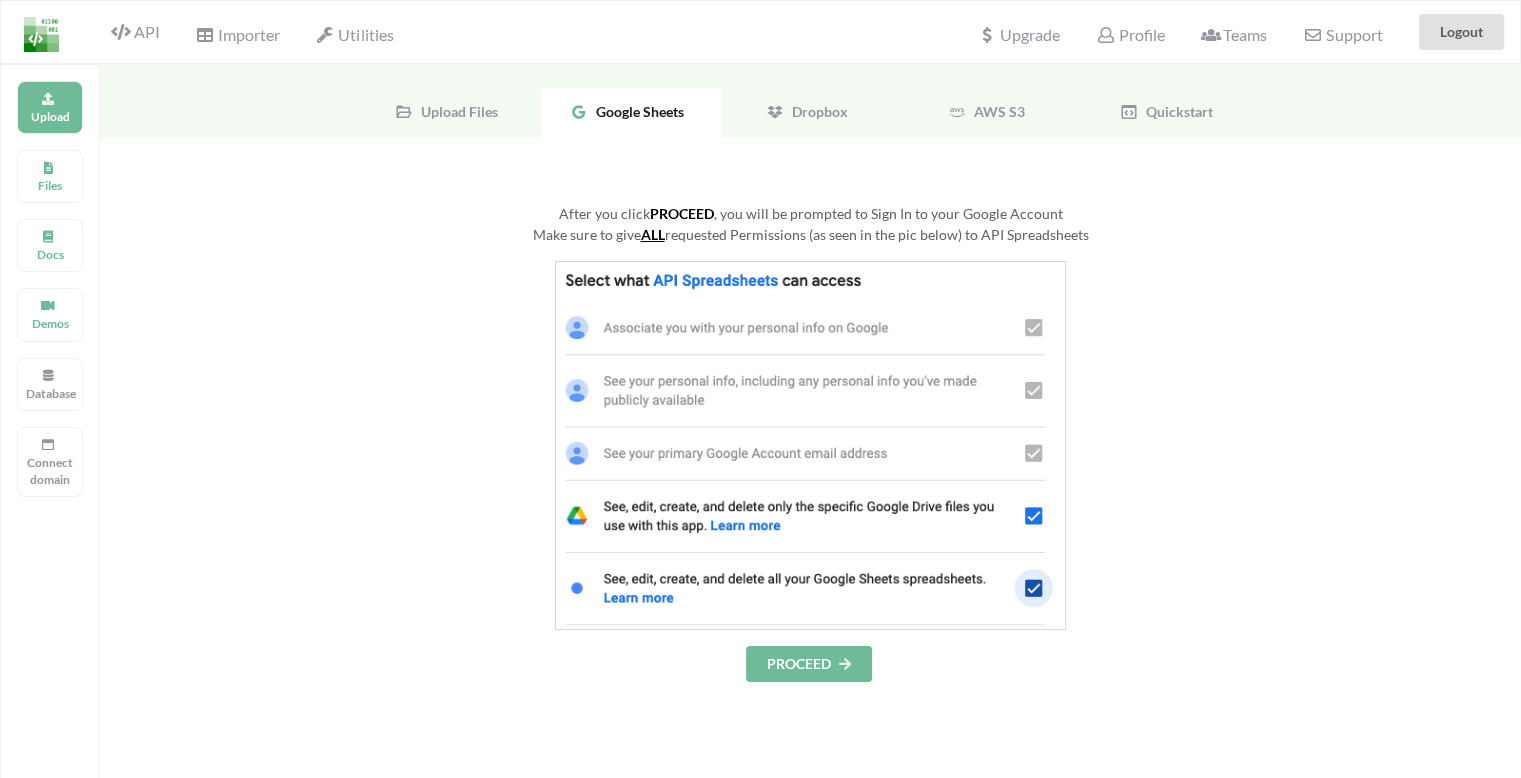 click on "PROCEED" at bounding box center (809, 664) 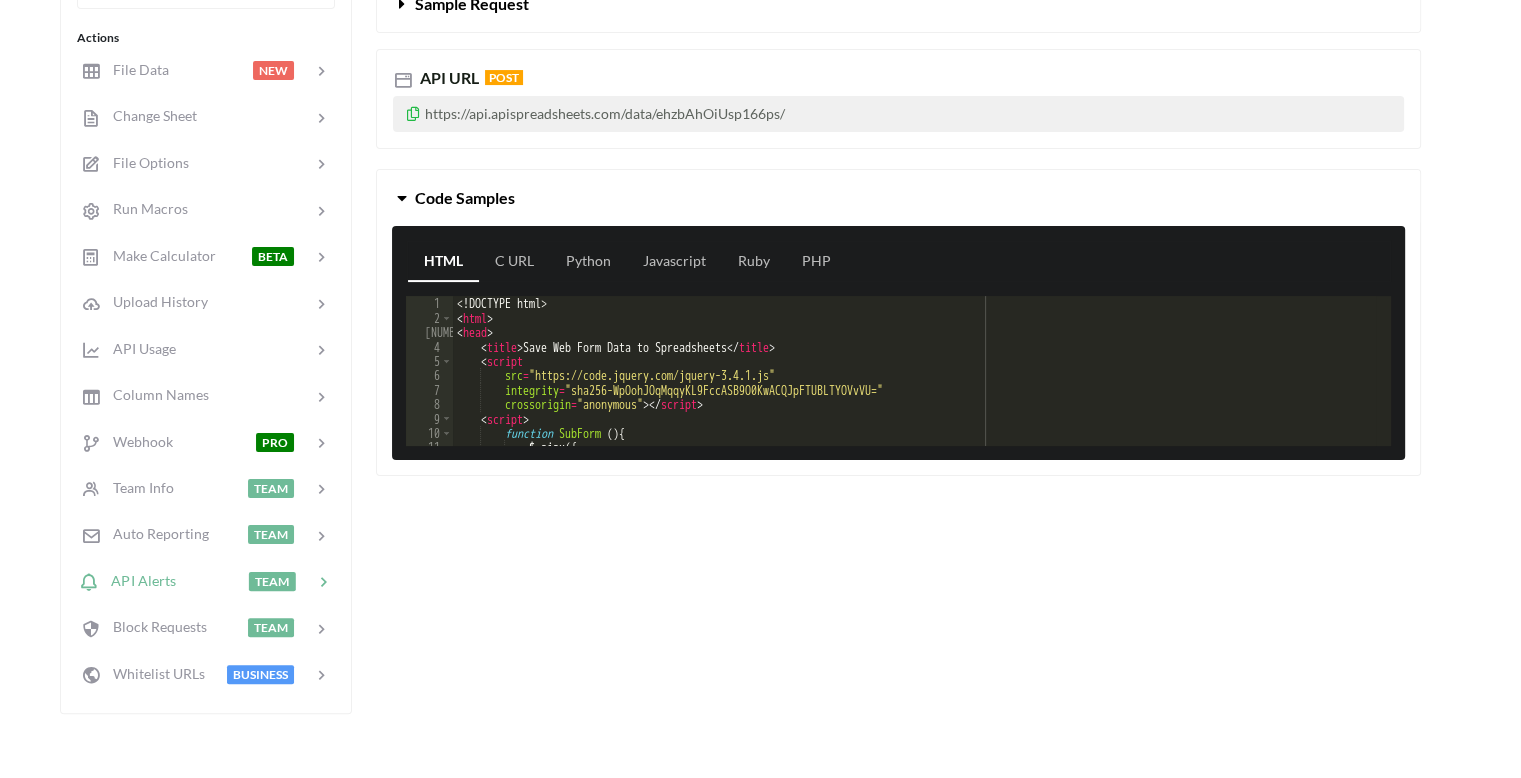 scroll, scrollTop: 300, scrollLeft: 0, axis: vertical 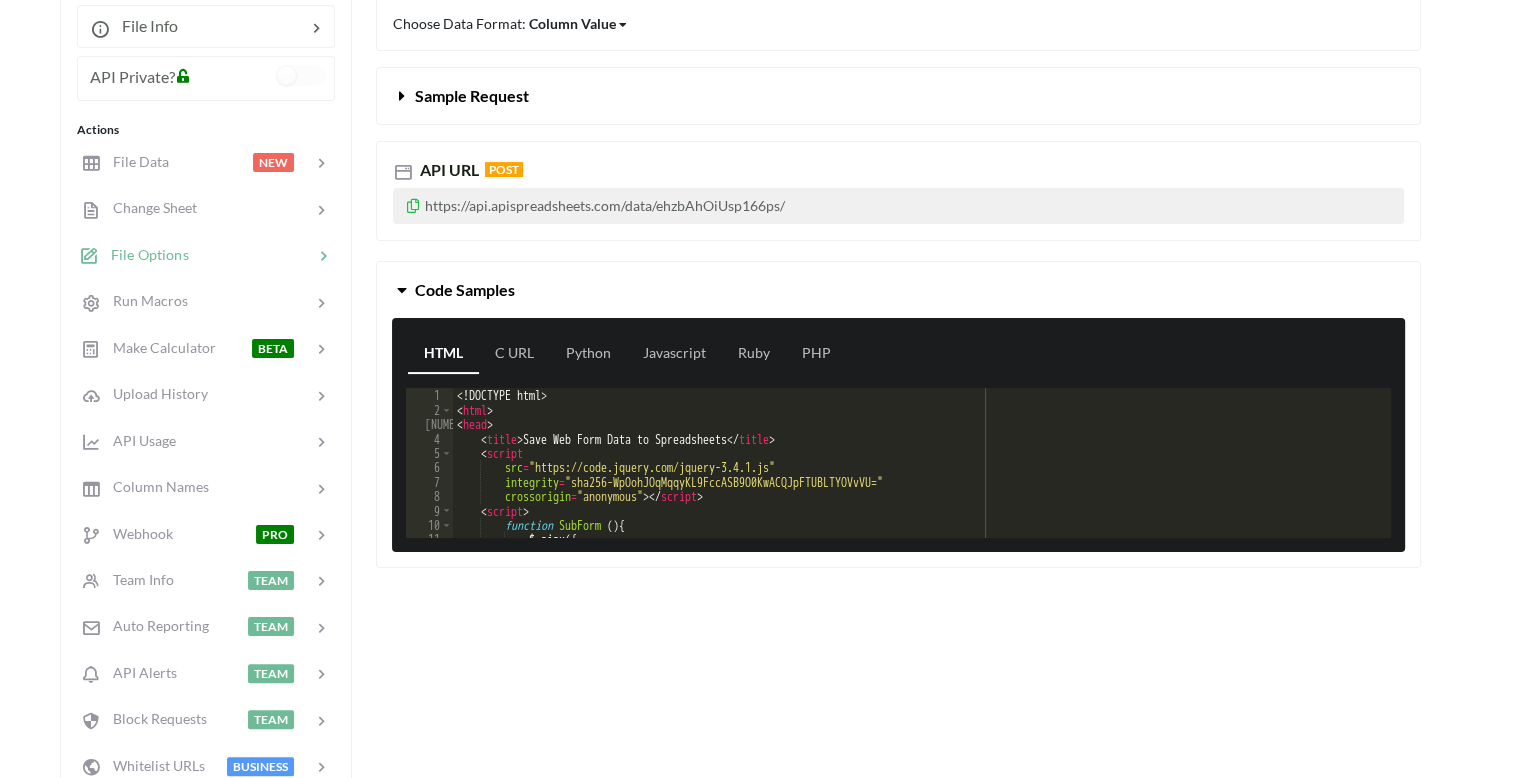 click at bounding box center (251, 255) 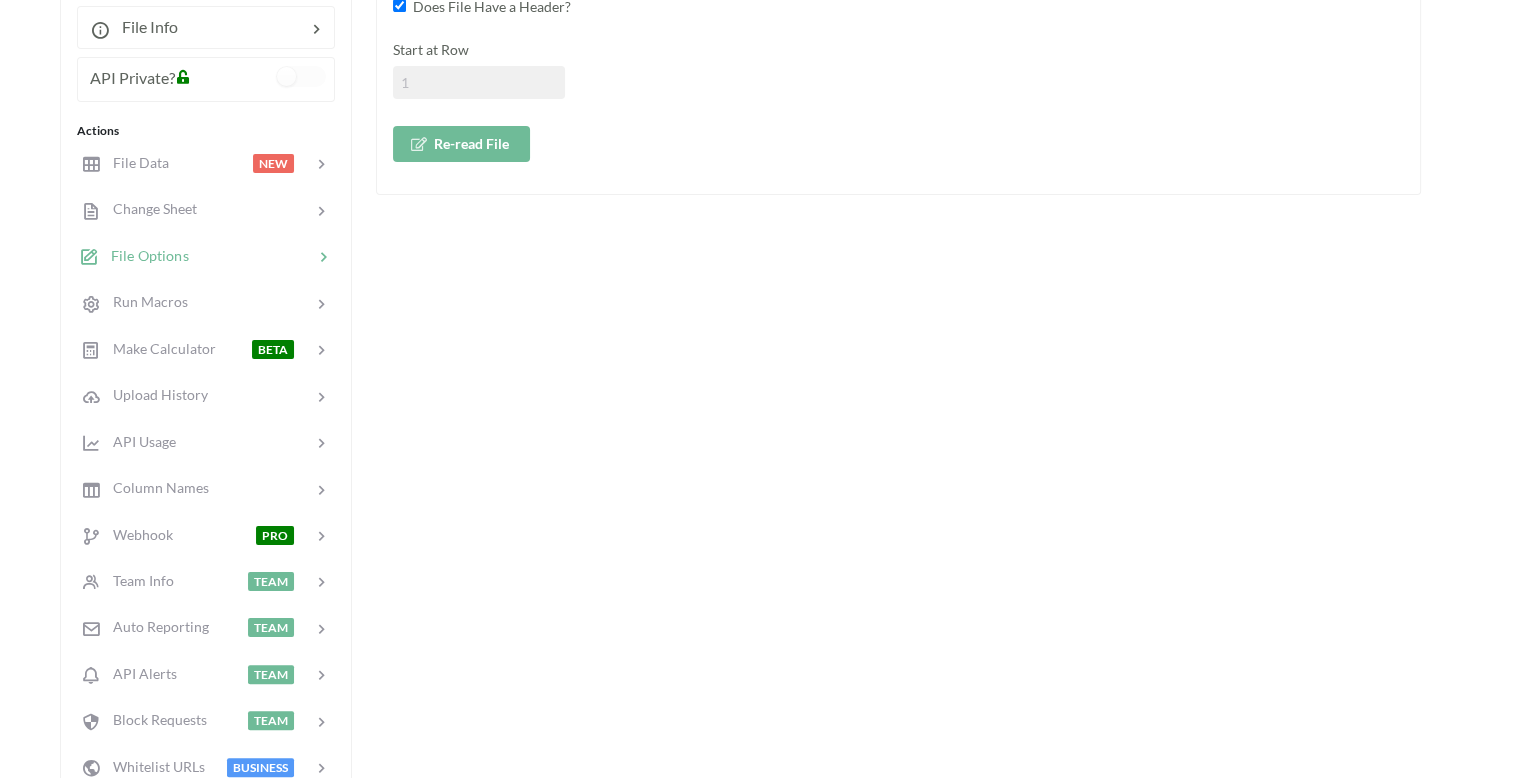 scroll, scrollTop: 201, scrollLeft: 0, axis: vertical 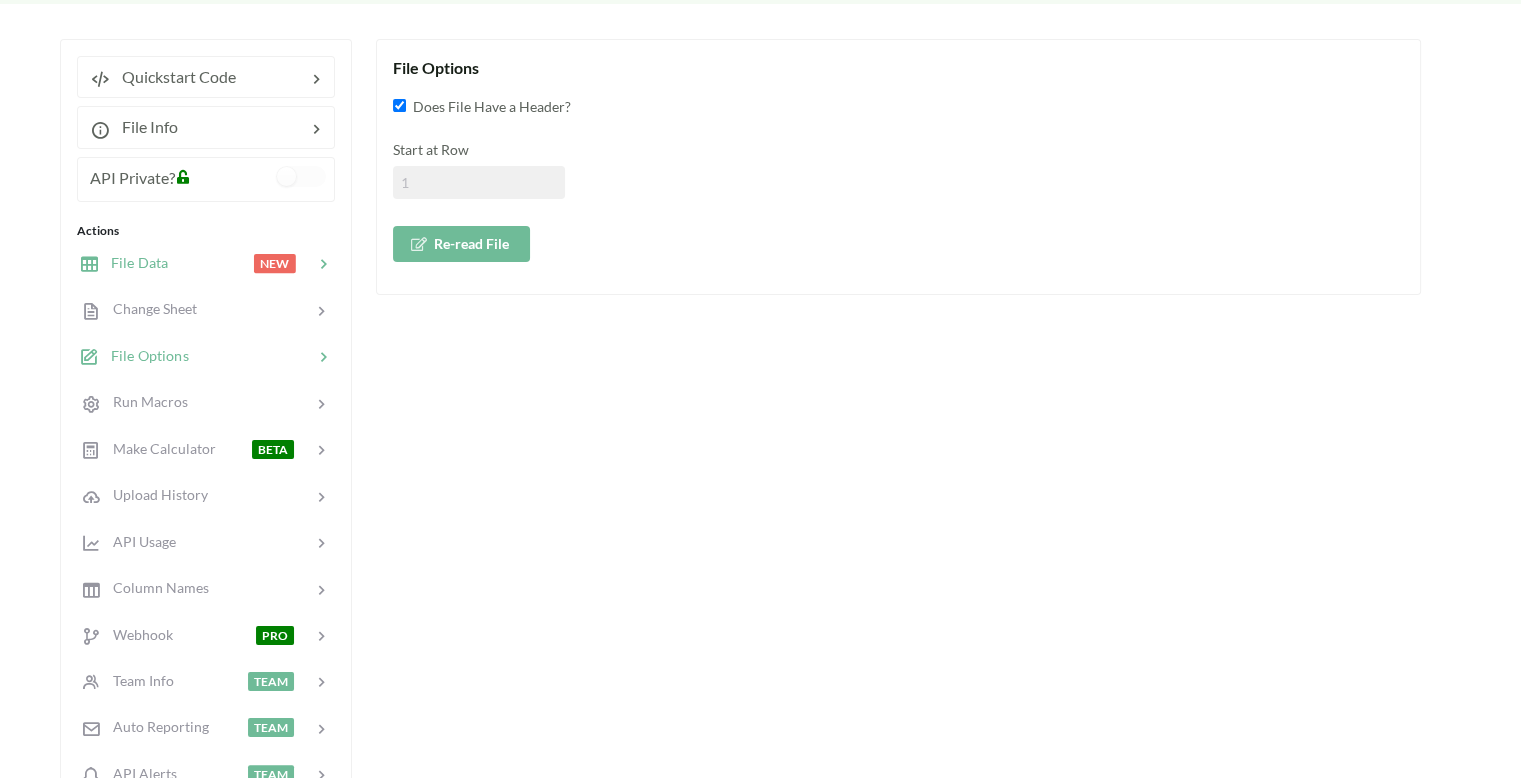 click at bounding box center [323, 264] 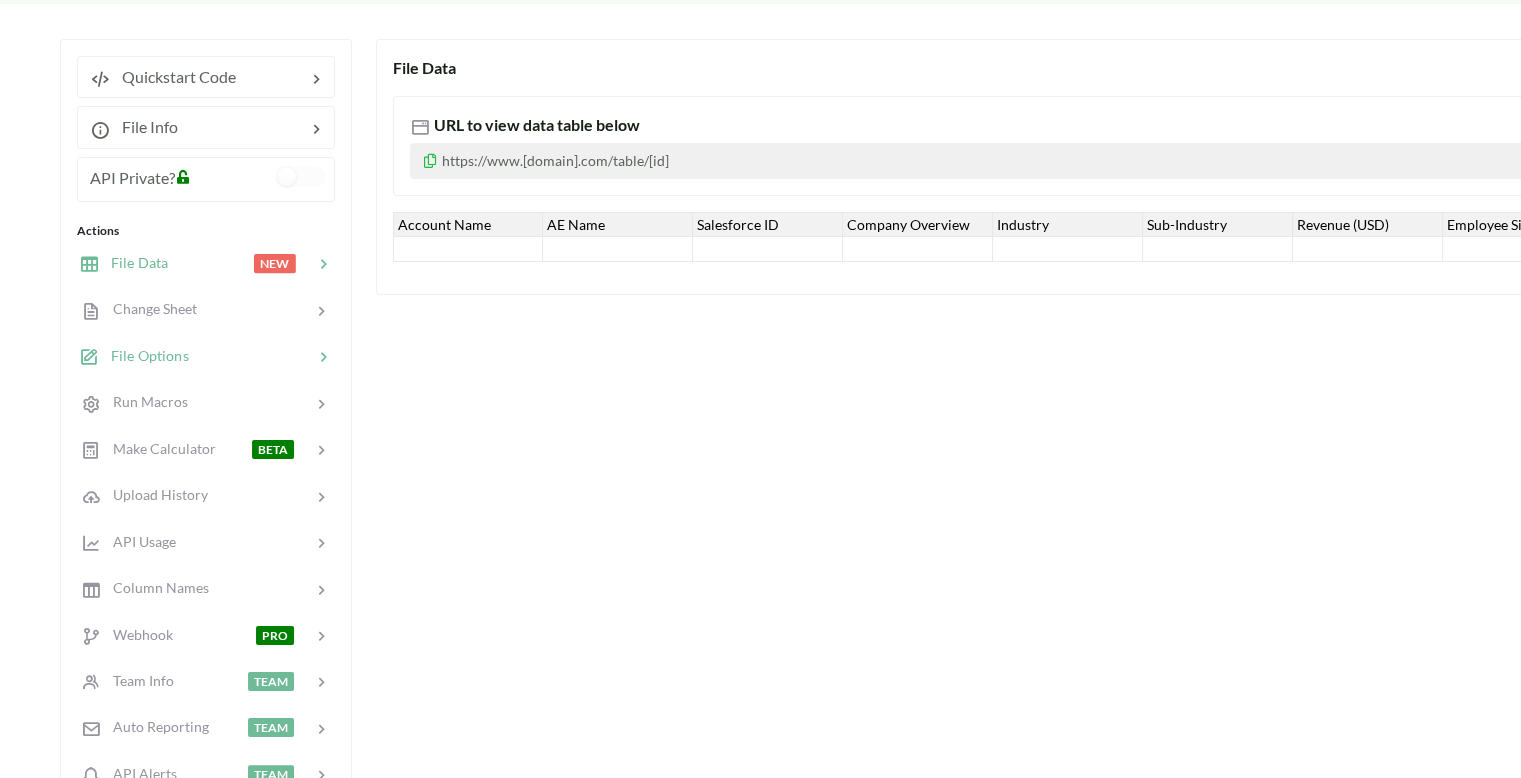 click at bounding box center (323, 357) 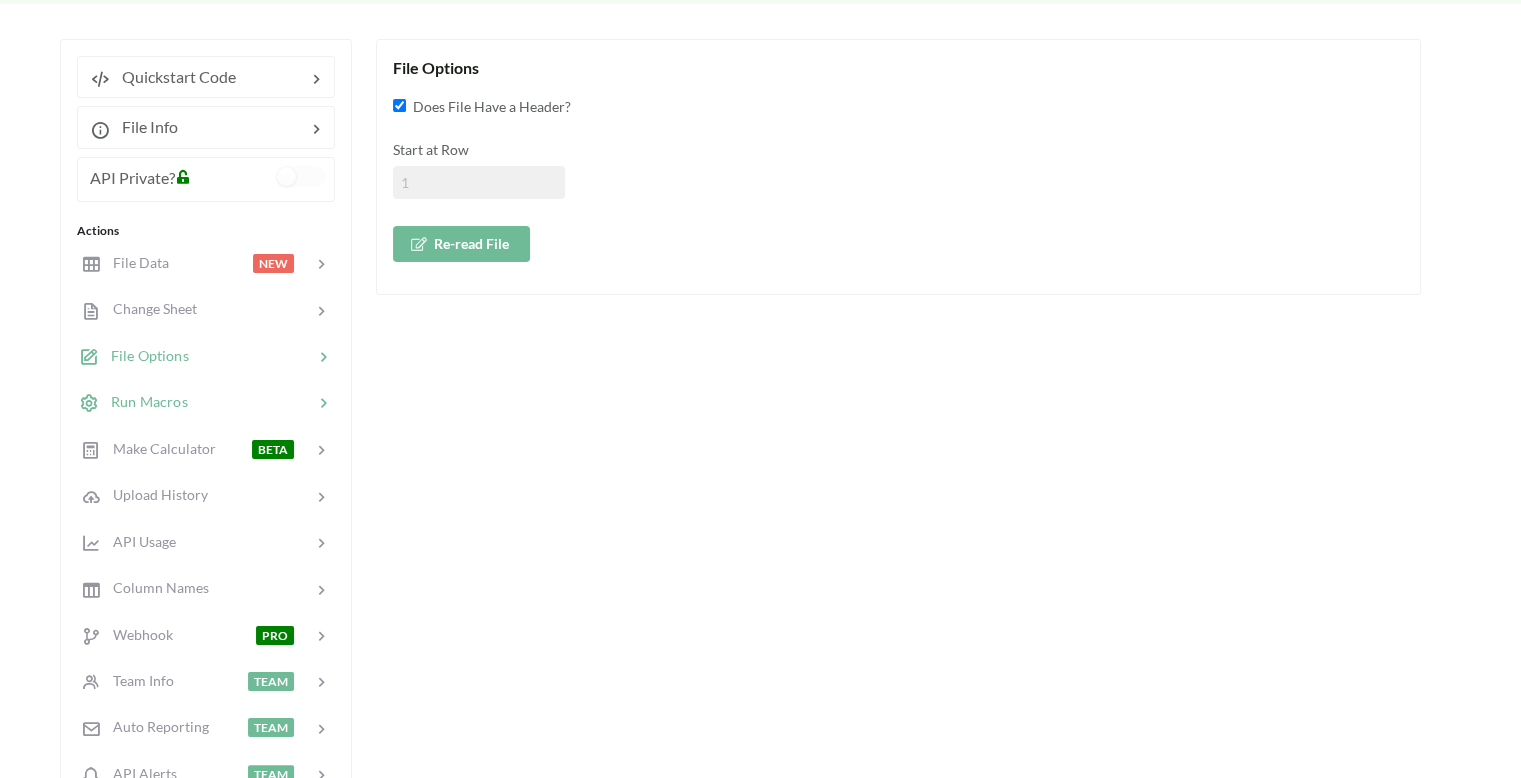 click at bounding box center (323, 404) 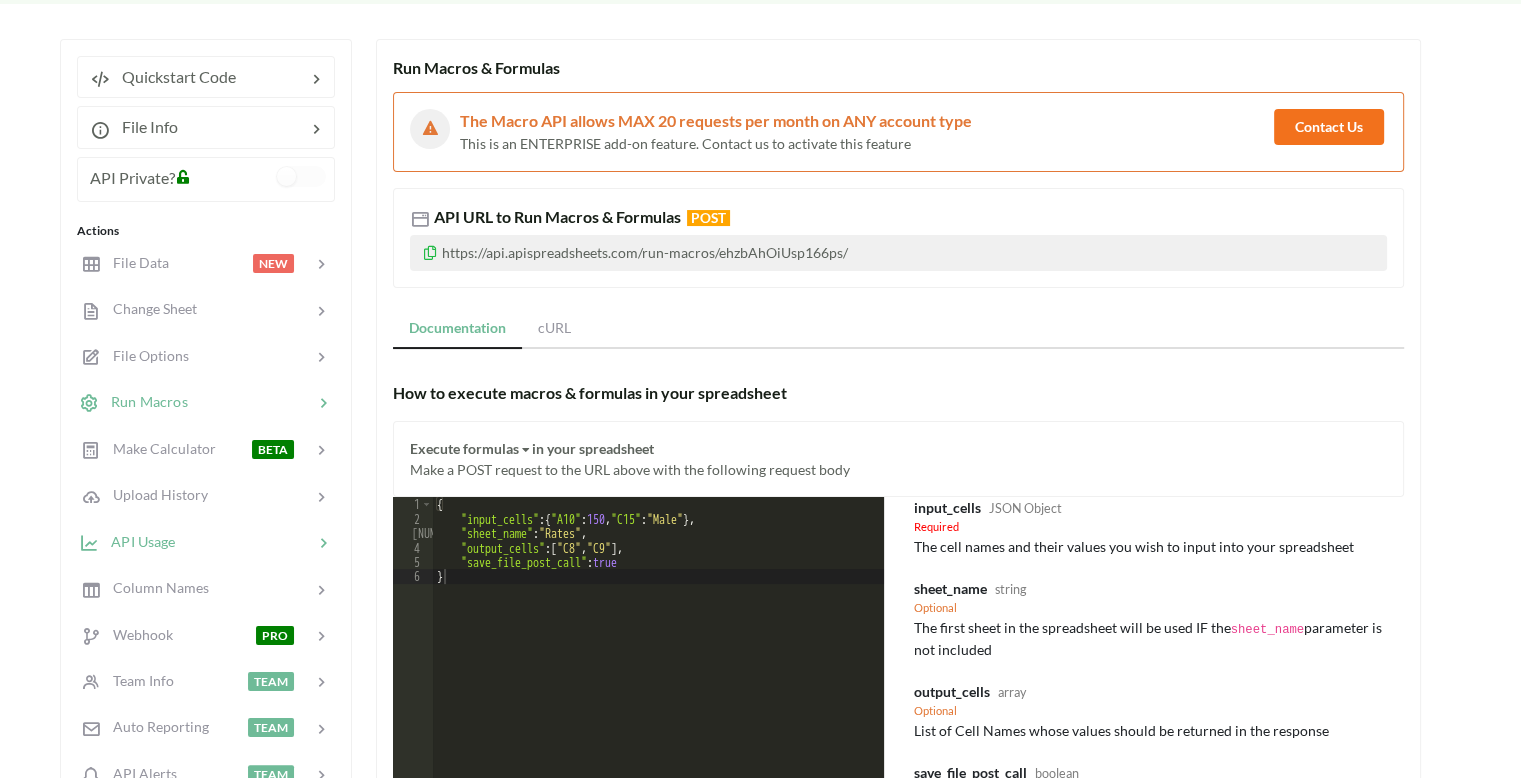 click at bounding box center [244, 541] 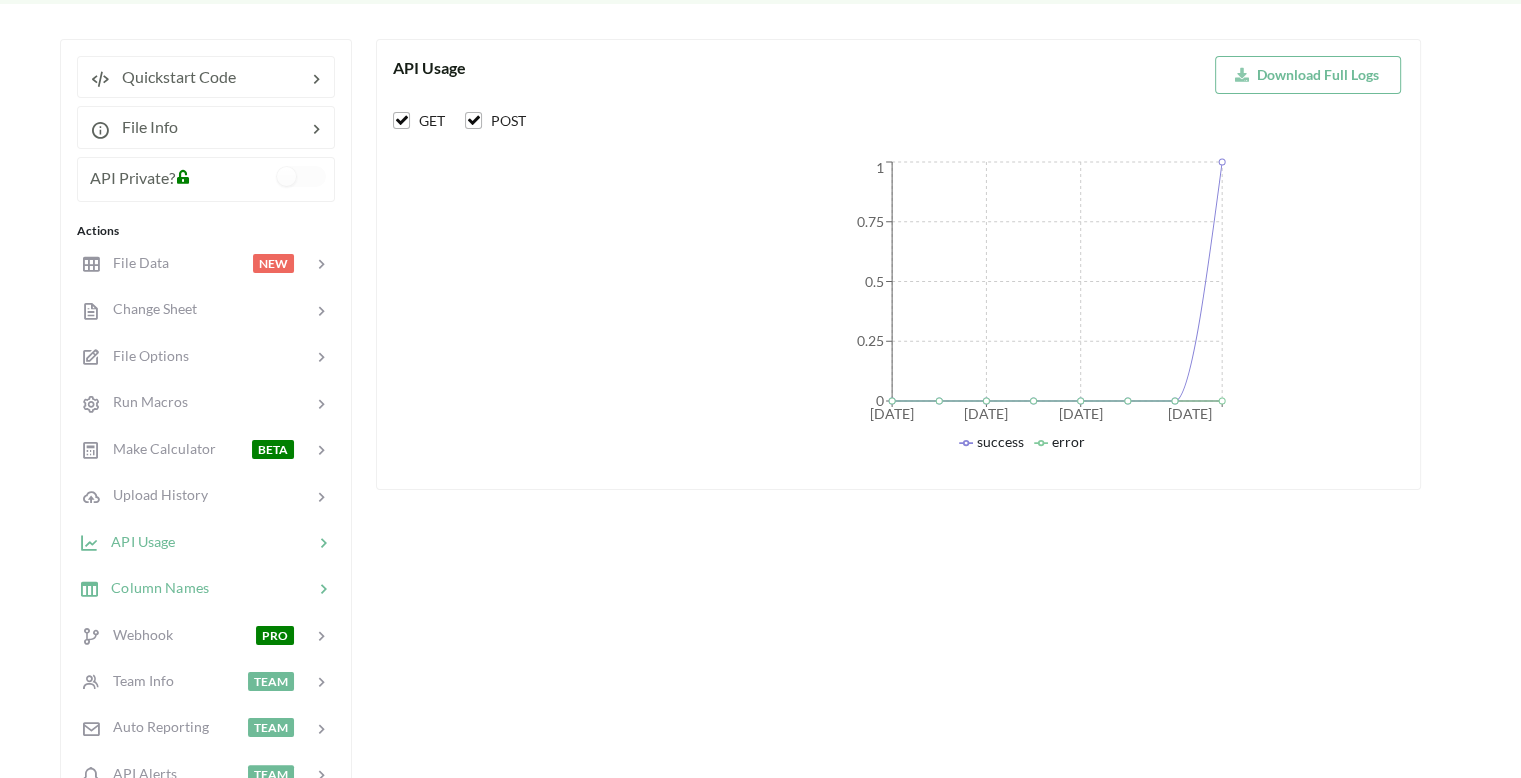 click at bounding box center (261, 588) 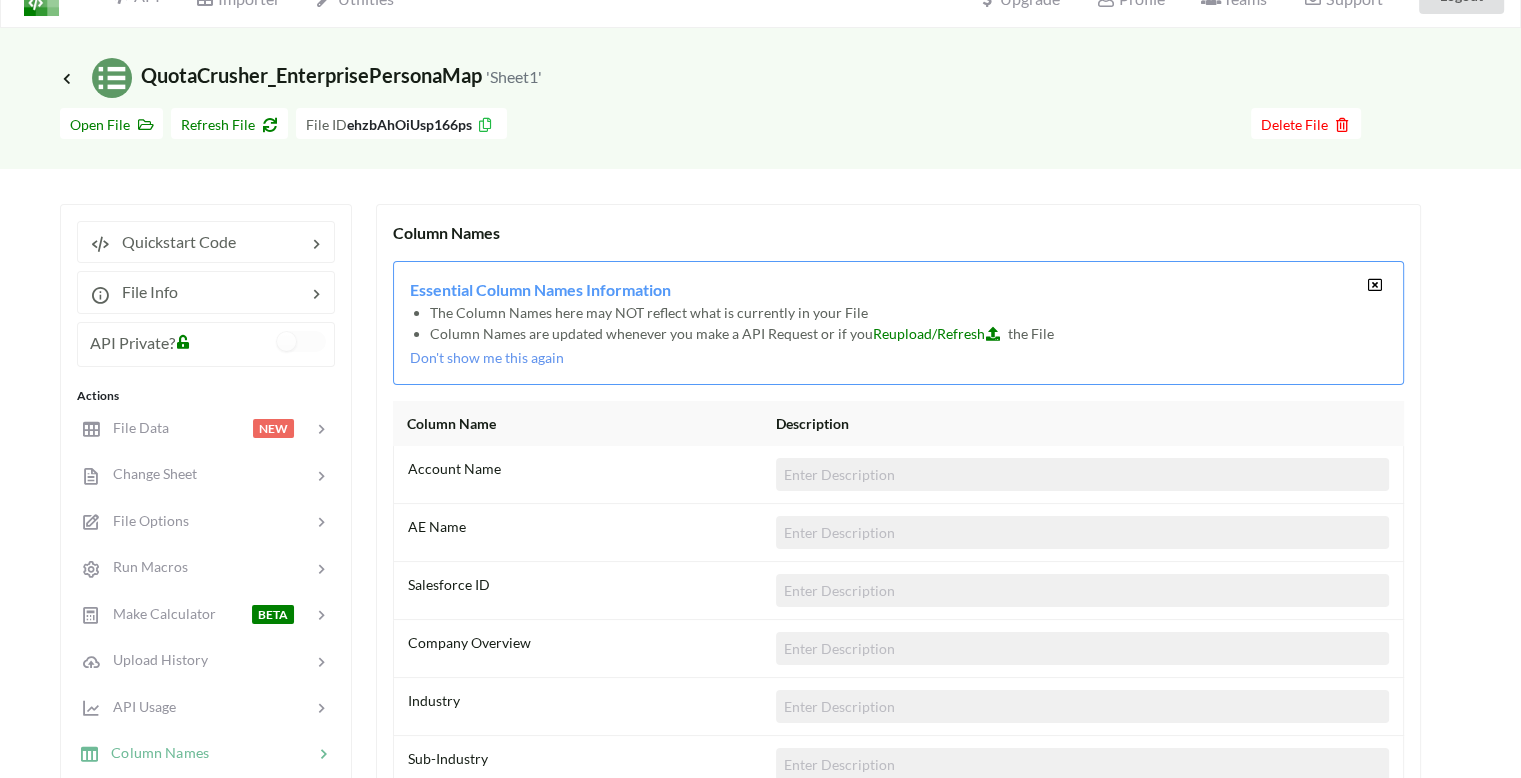 scroll, scrollTop: 1, scrollLeft: 0, axis: vertical 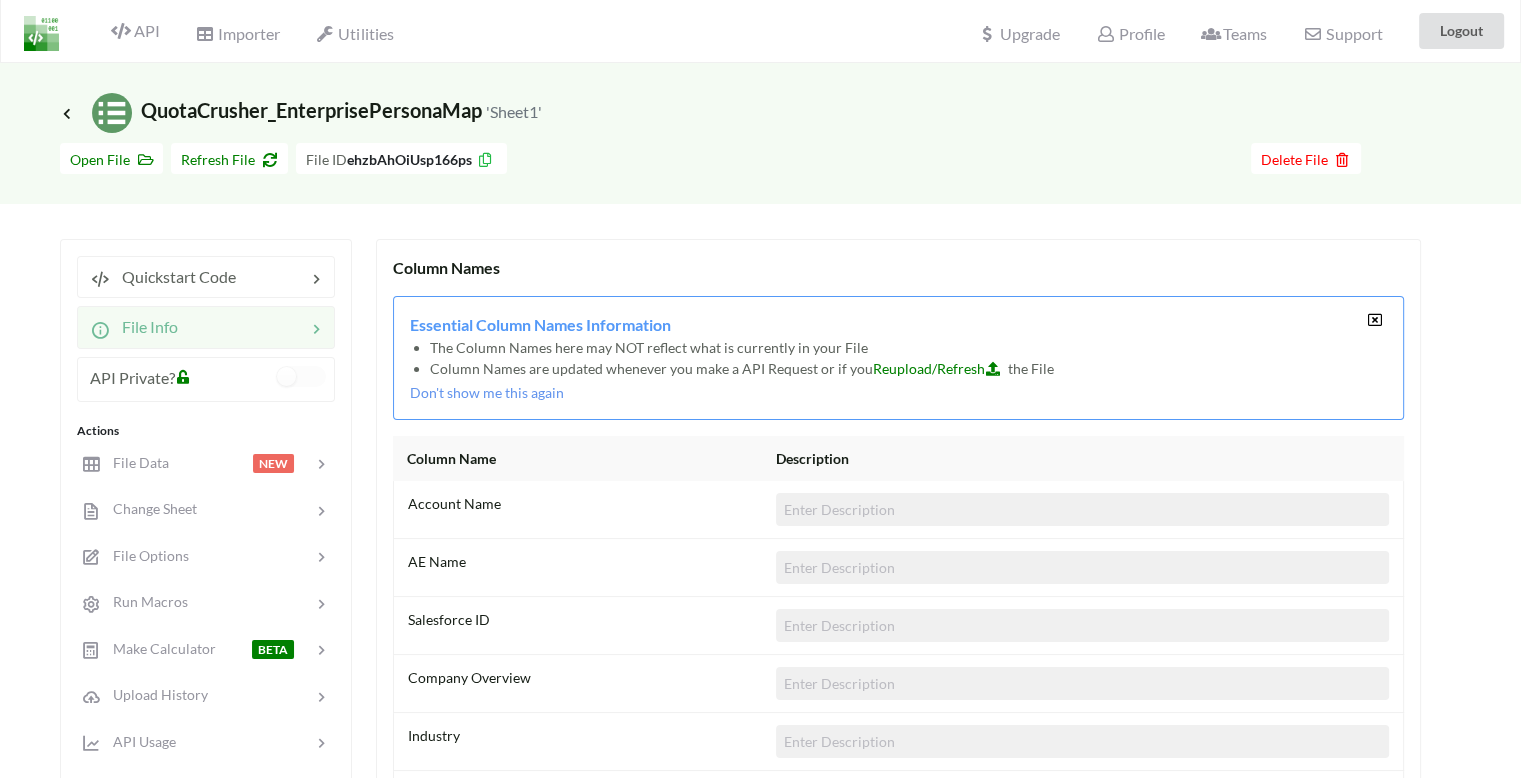 click at bounding box center (242, 327) 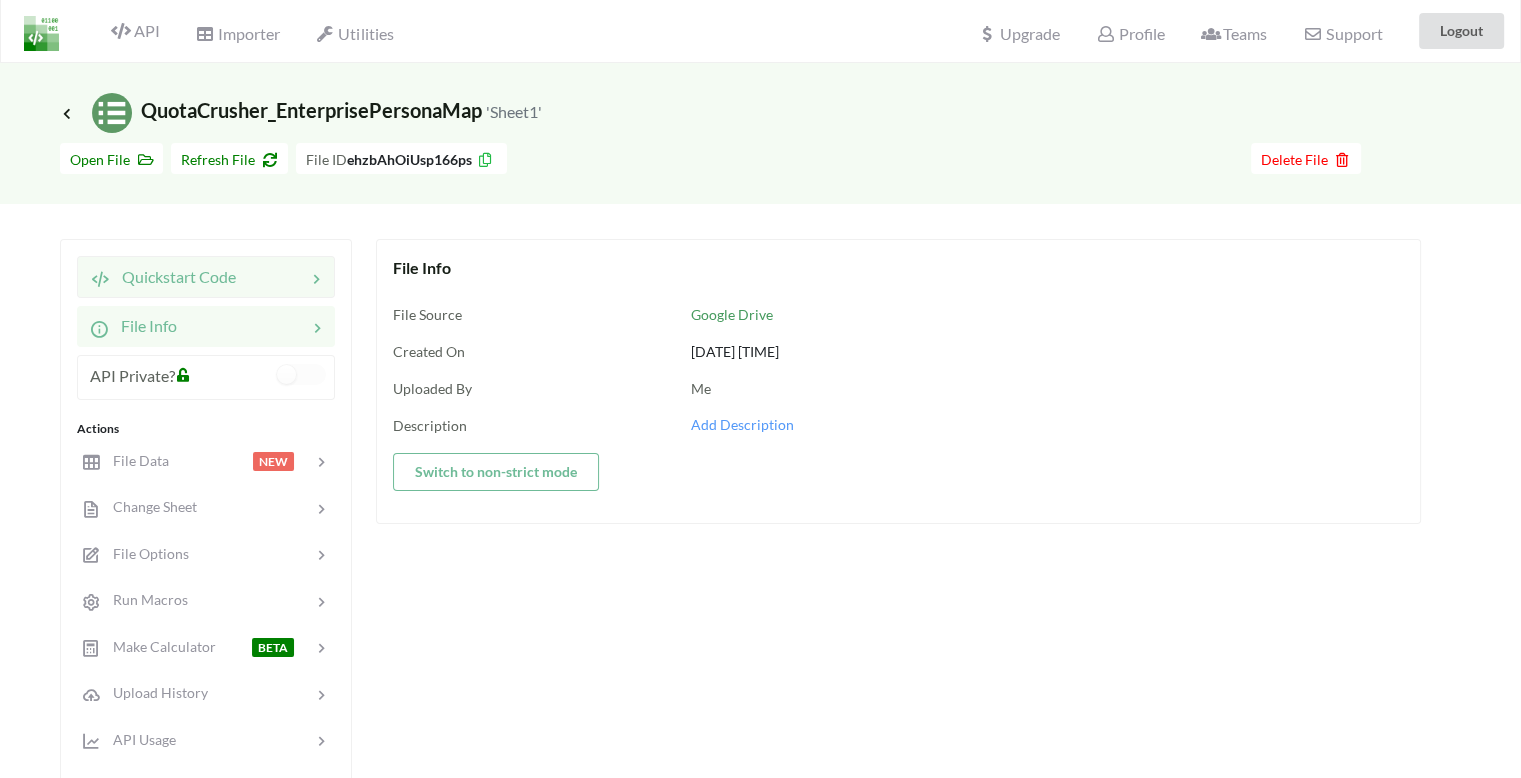 click at bounding box center (271, 277) 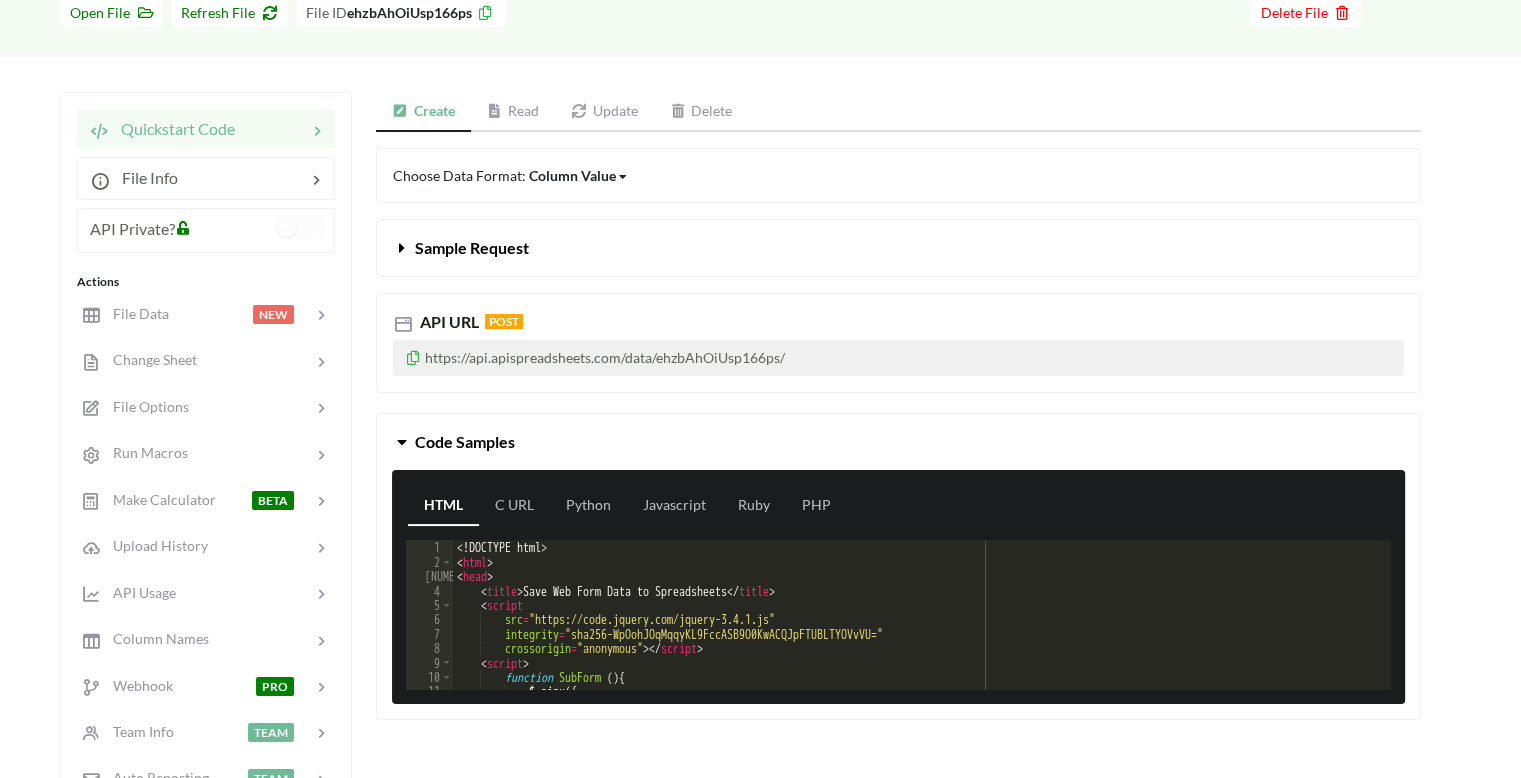 scroll, scrollTop: 201, scrollLeft: 0, axis: vertical 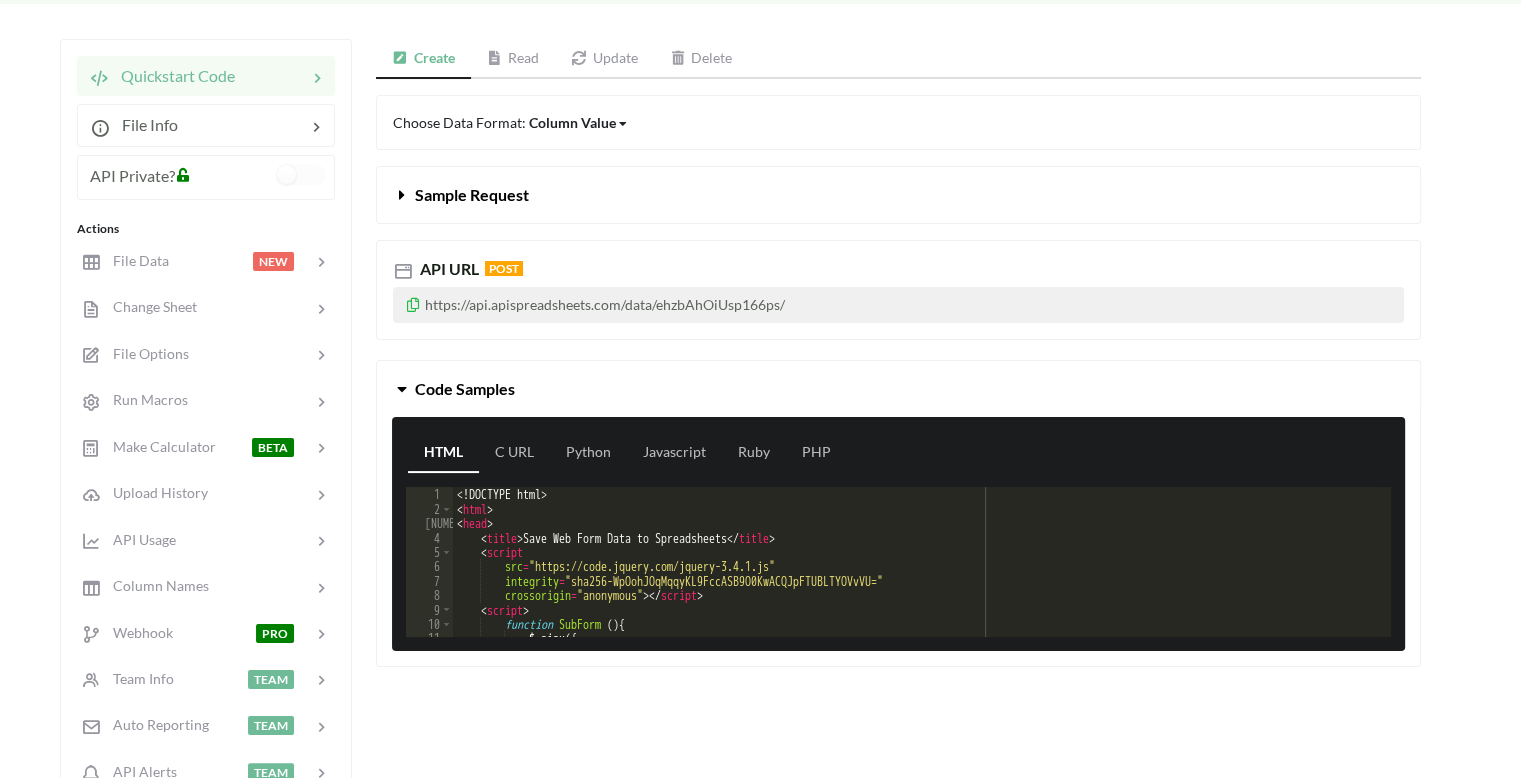 click on "https://api.apispreadsheets.com/data/ehzbAhOiUsp166ps/" at bounding box center [898, 305] 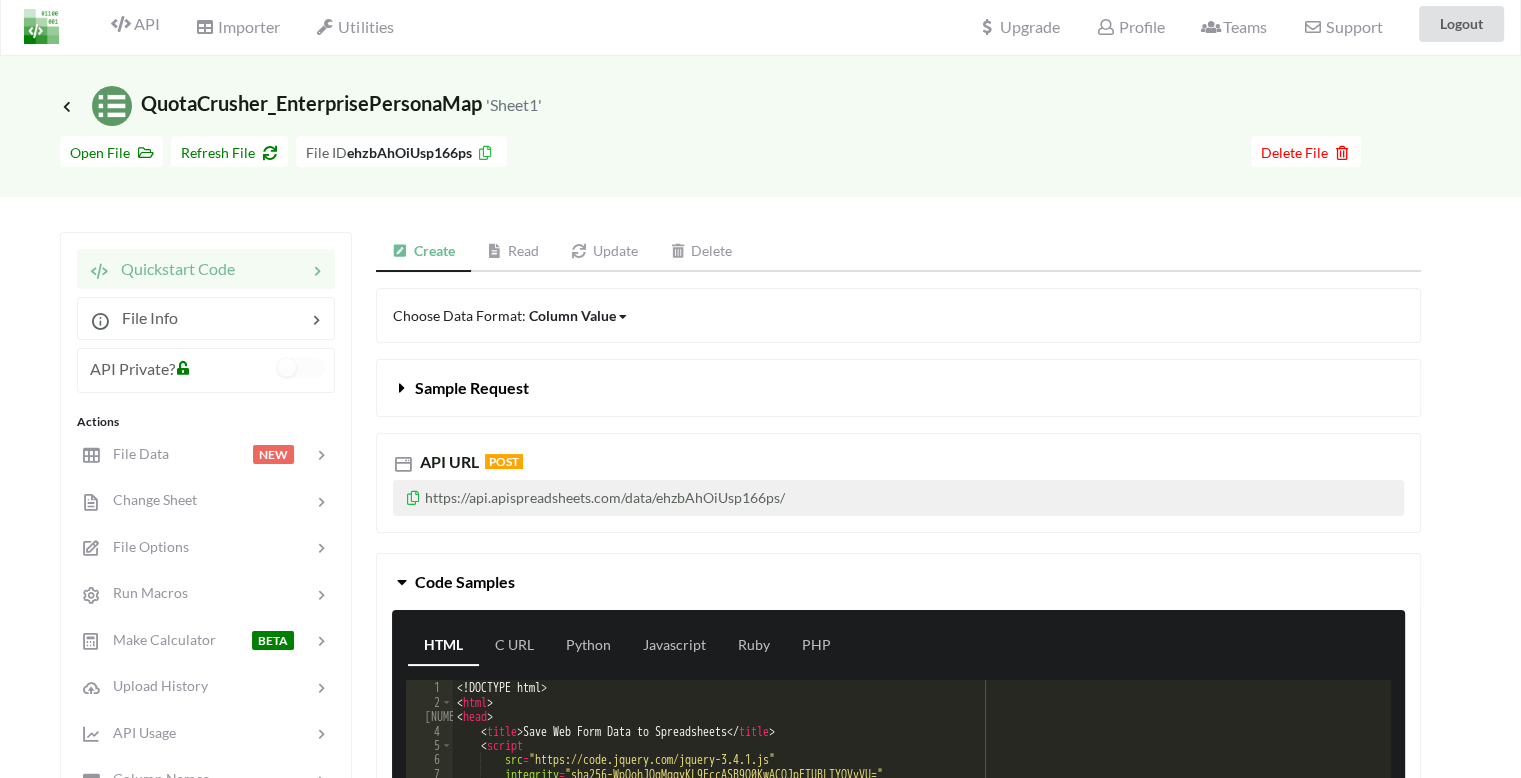 scroll, scrollTop: 0, scrollLeft: 0, axis: both 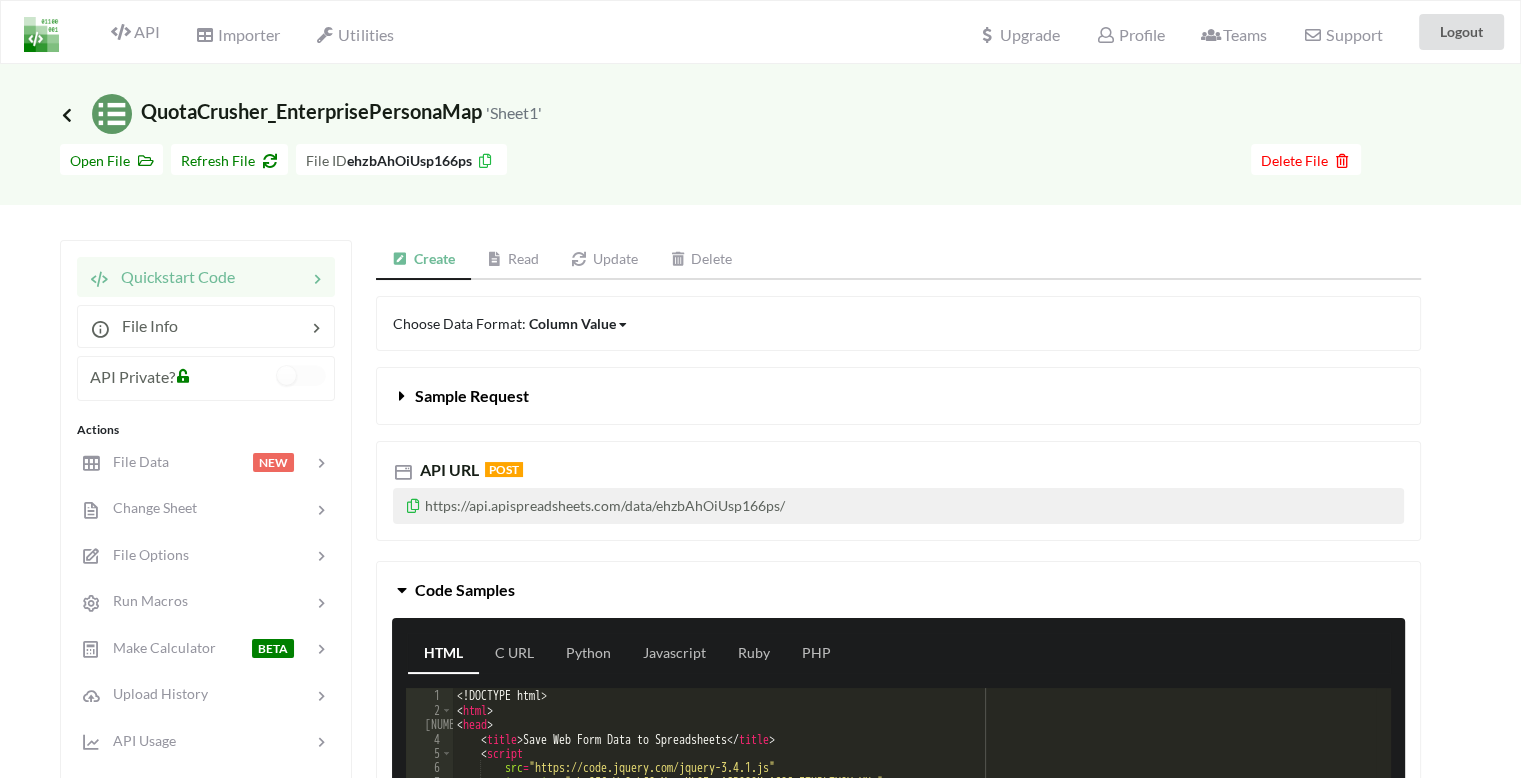 click at bounding box center [67, 114] 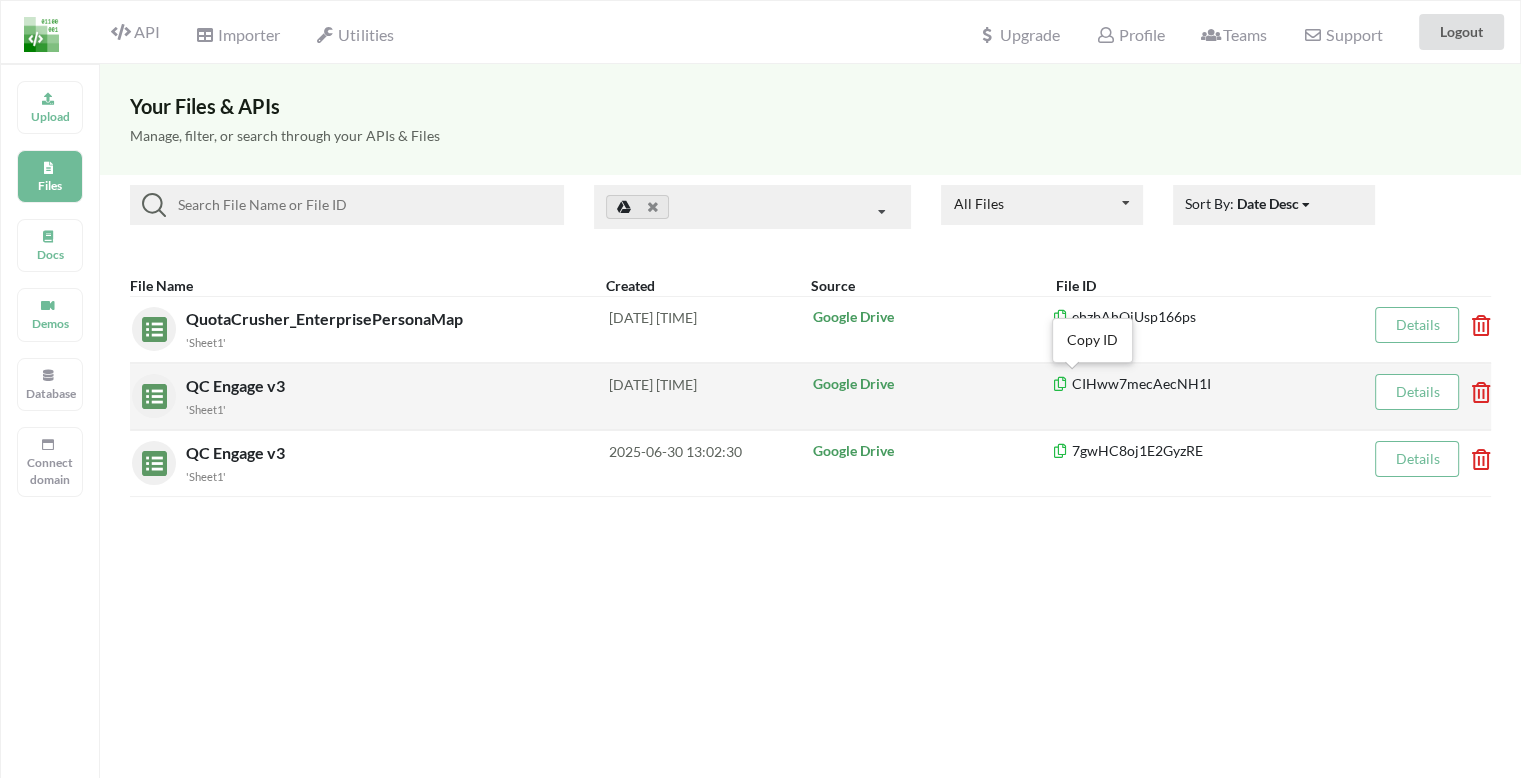 click at bounding box center [1060, 381] 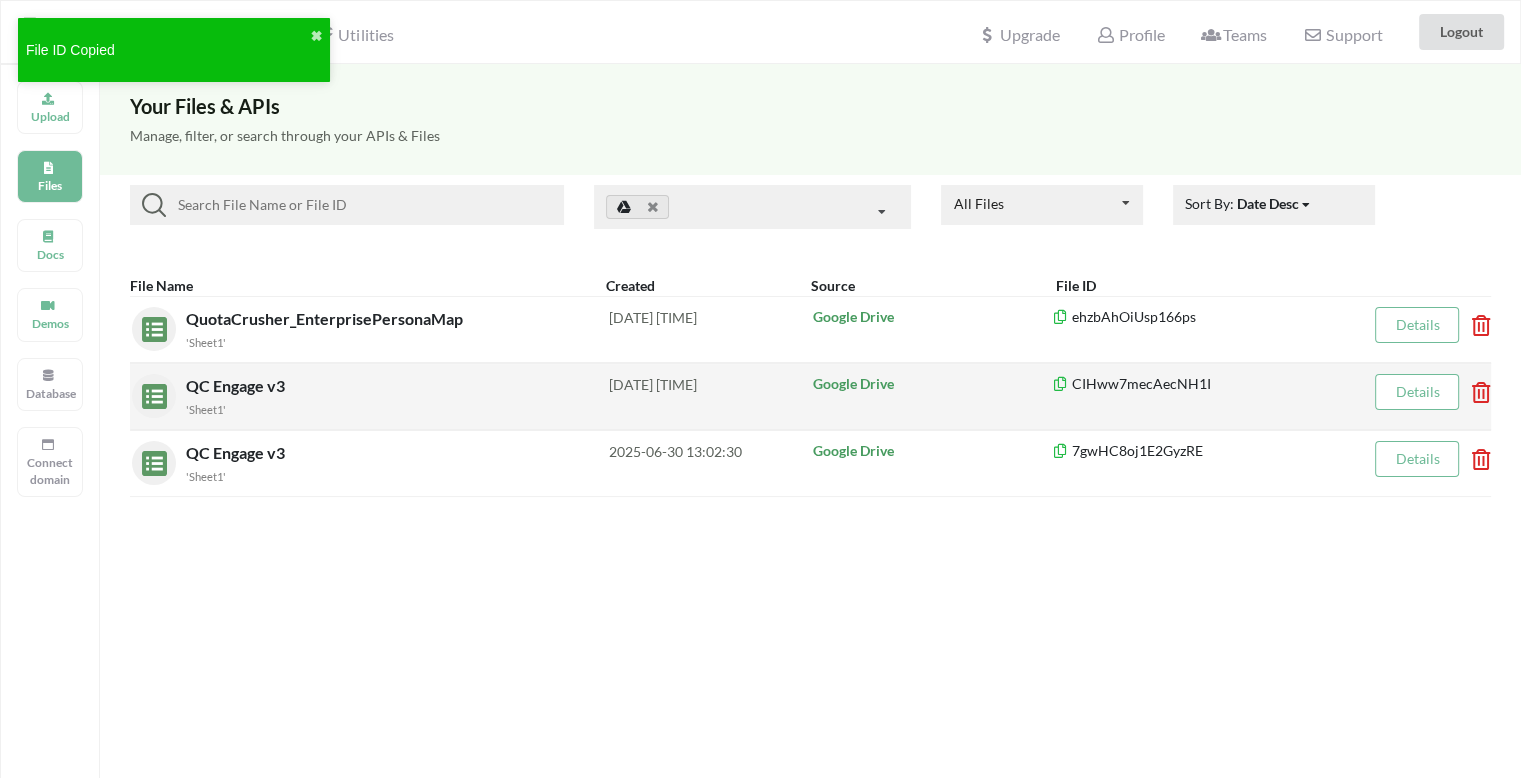 click on "QC Engage v3" at bounding box center (237, 385) 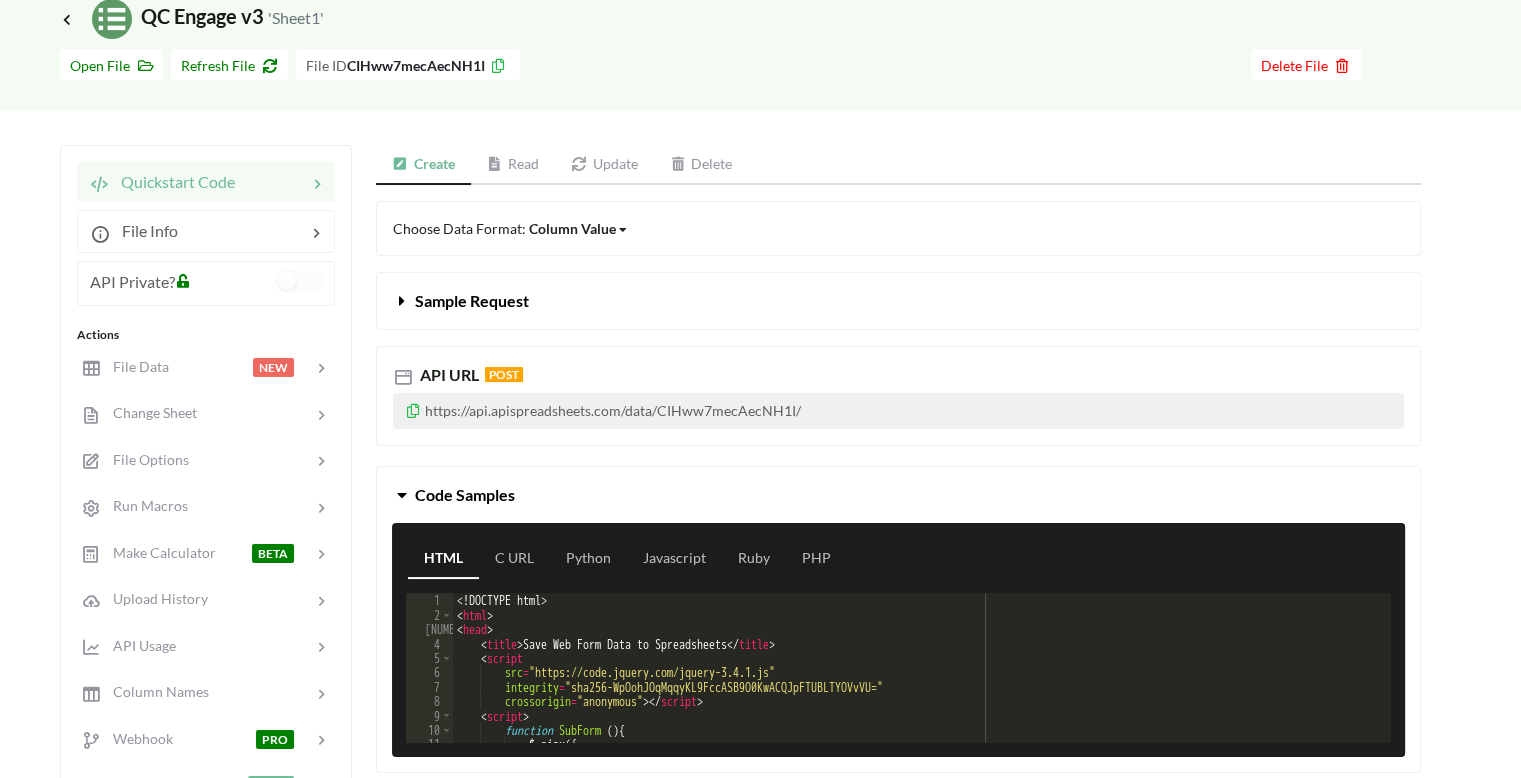 scroll, scrollTop: 200, scrollLeft: 0, axis: vertical 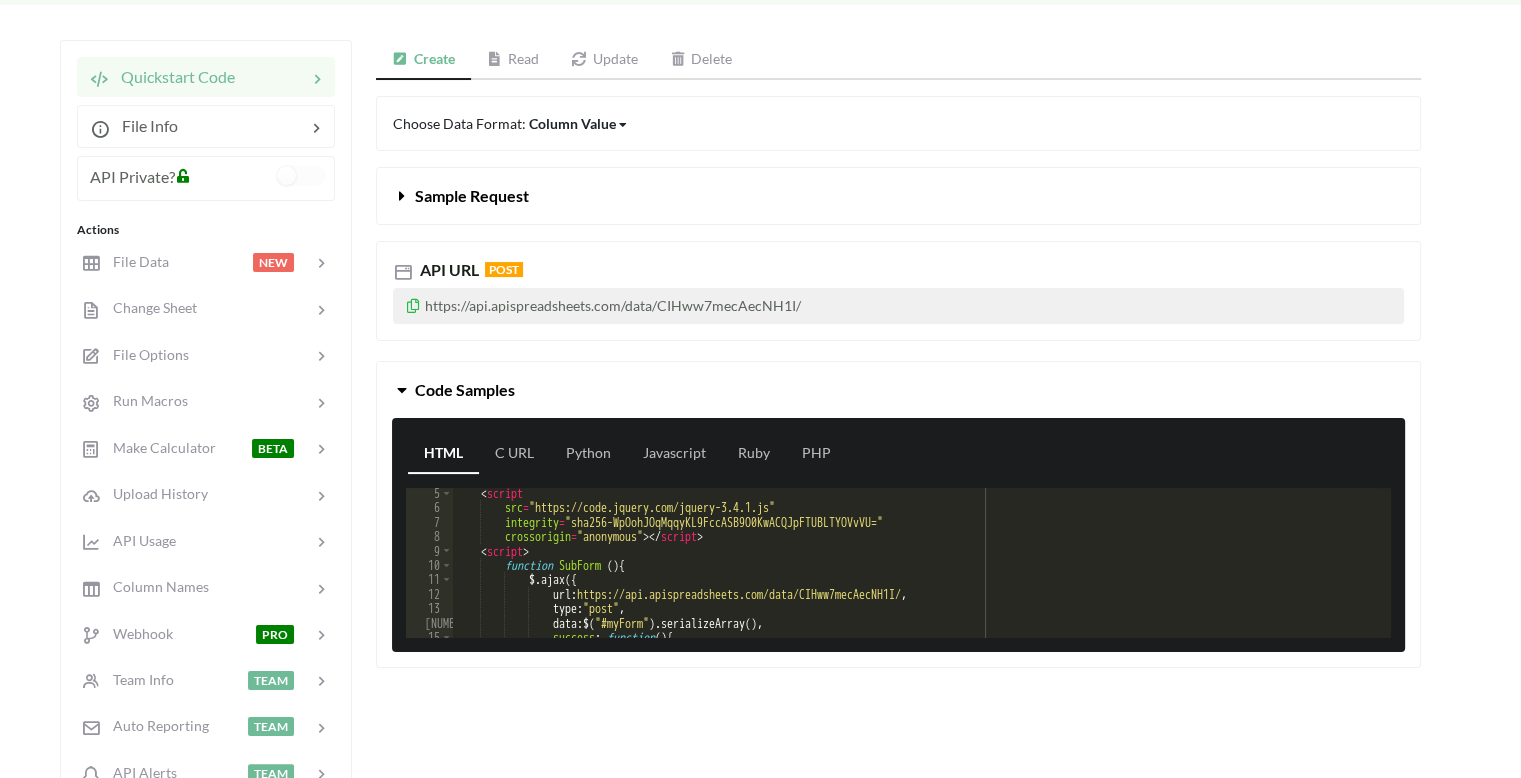 click on "https://api.apispreadsheets.com/data/CIHww7mecAecNH1I/" at bounding box center [898, 306] 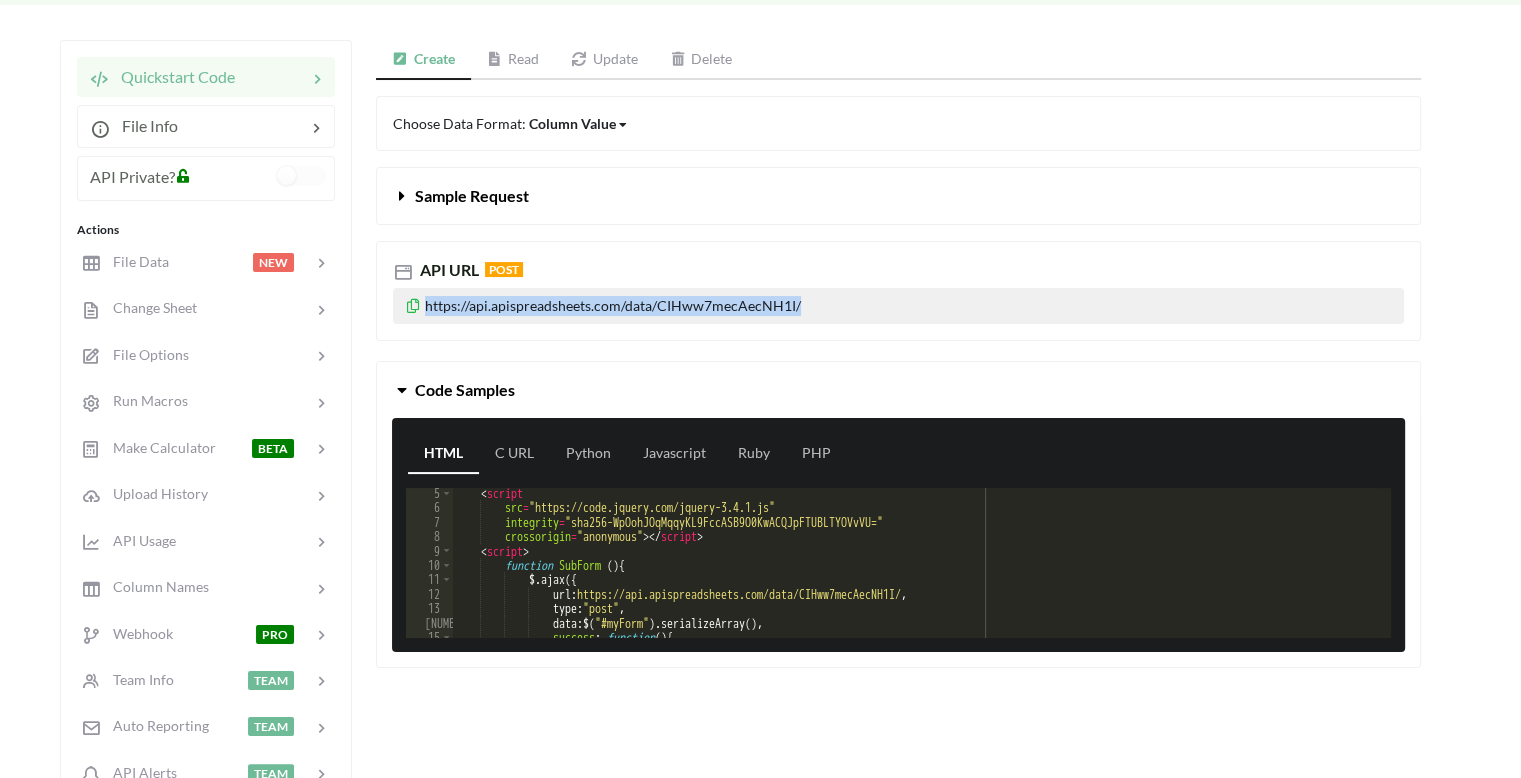 click on "https://api.apispreadsheets.com/data/CIHww7mecAecNH1I/" at bounding box center [898, 306] 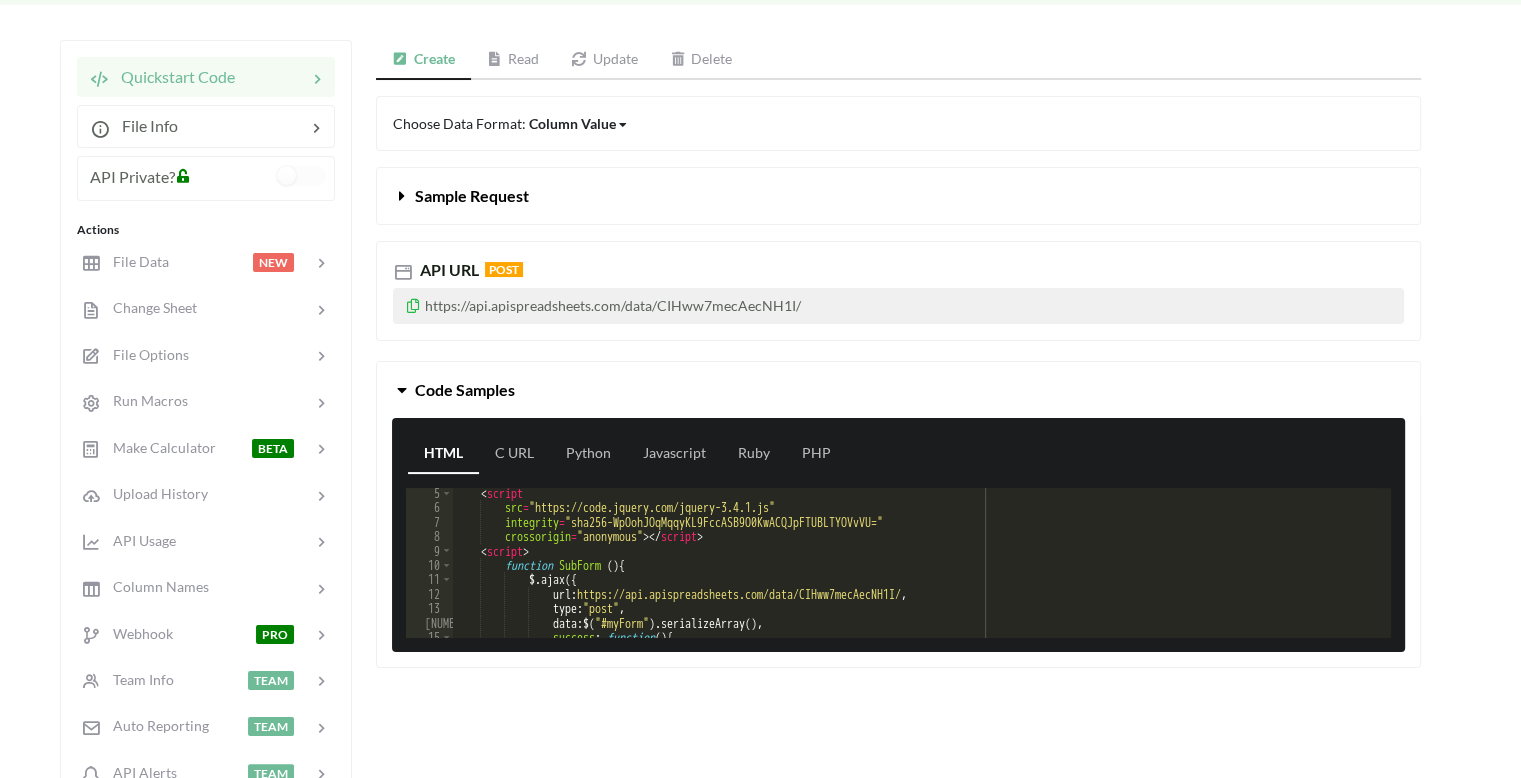 click at bounding box center (413, 303) 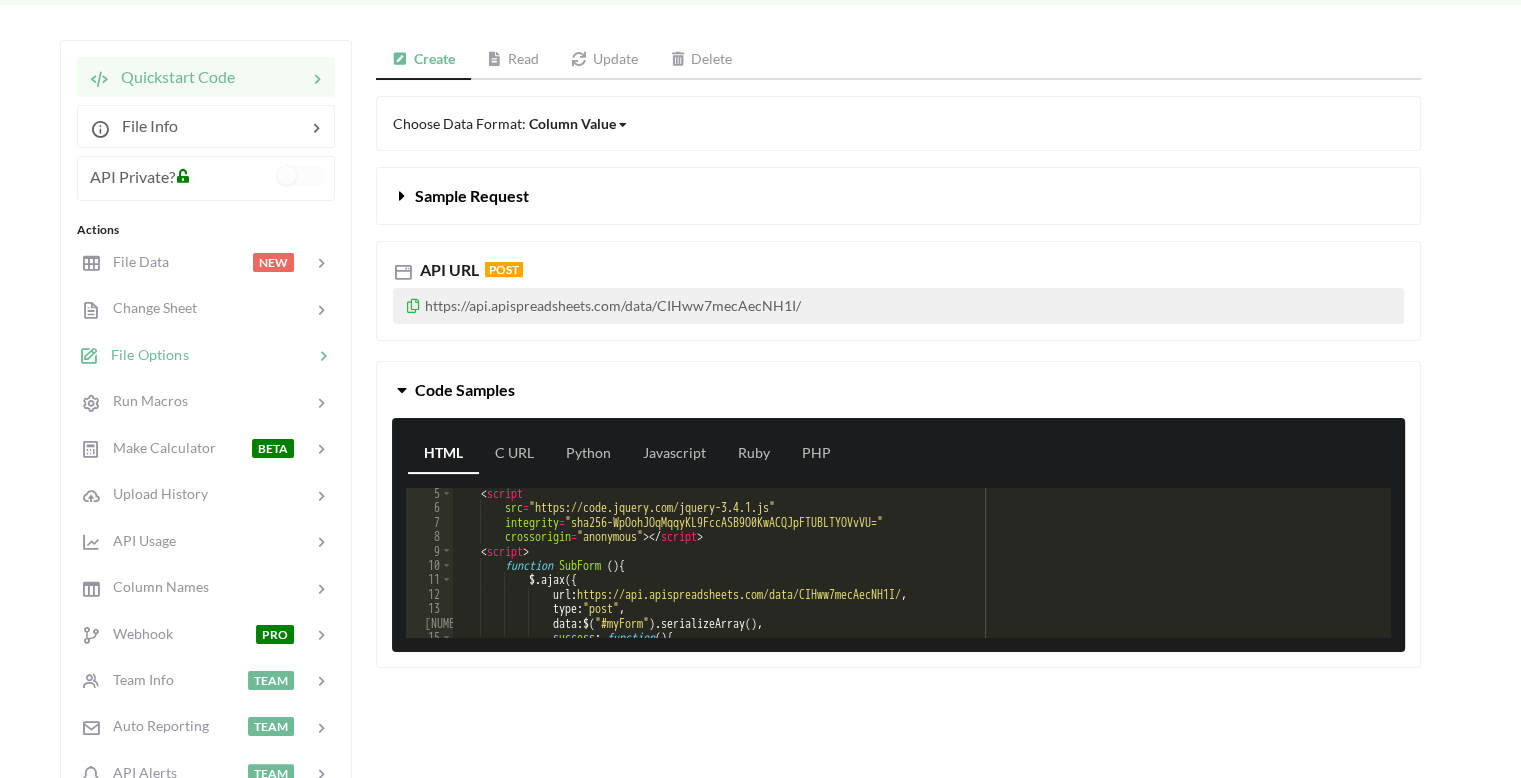 click at bounding box center [251, 355] 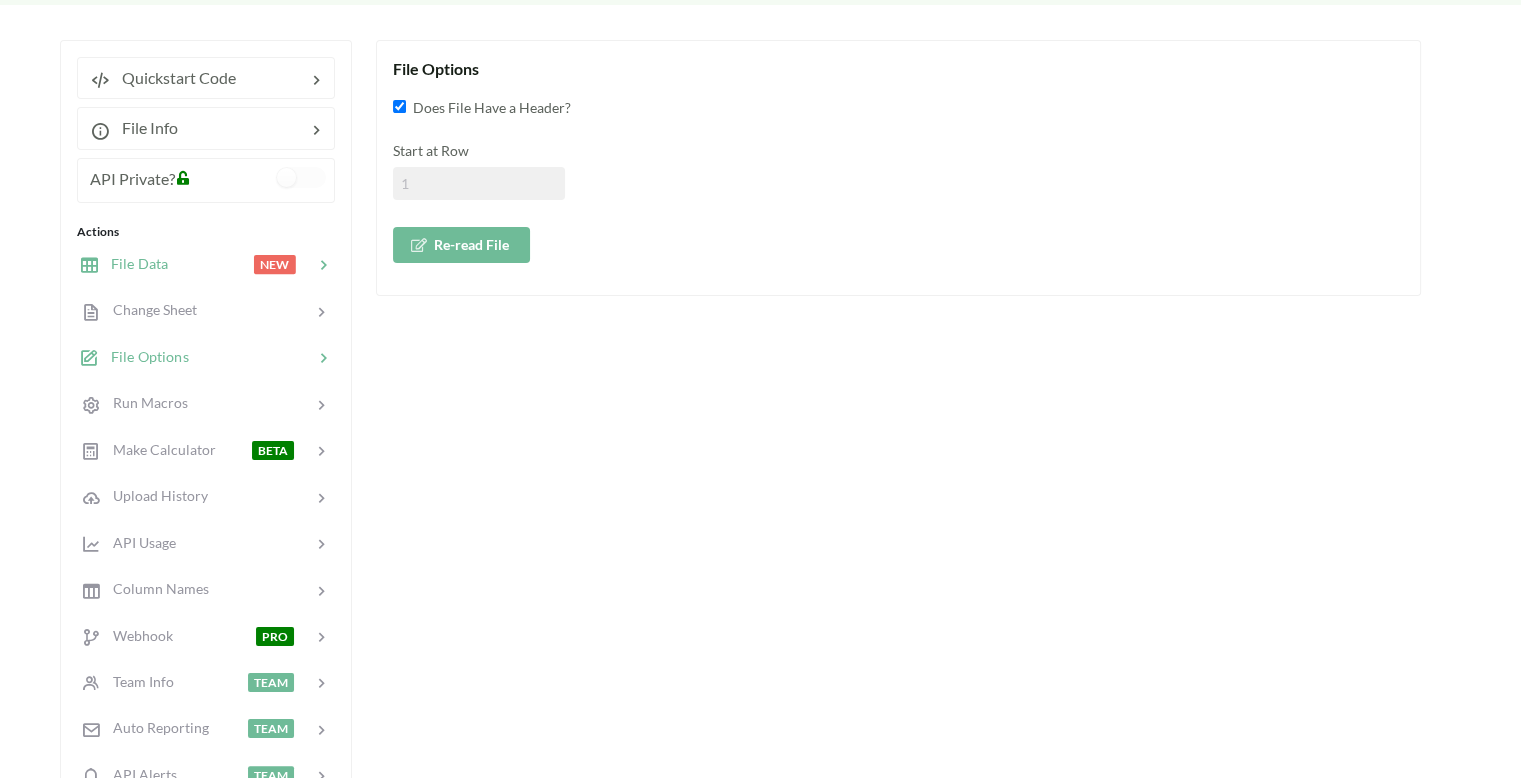 click at bounding box center [210, 264] 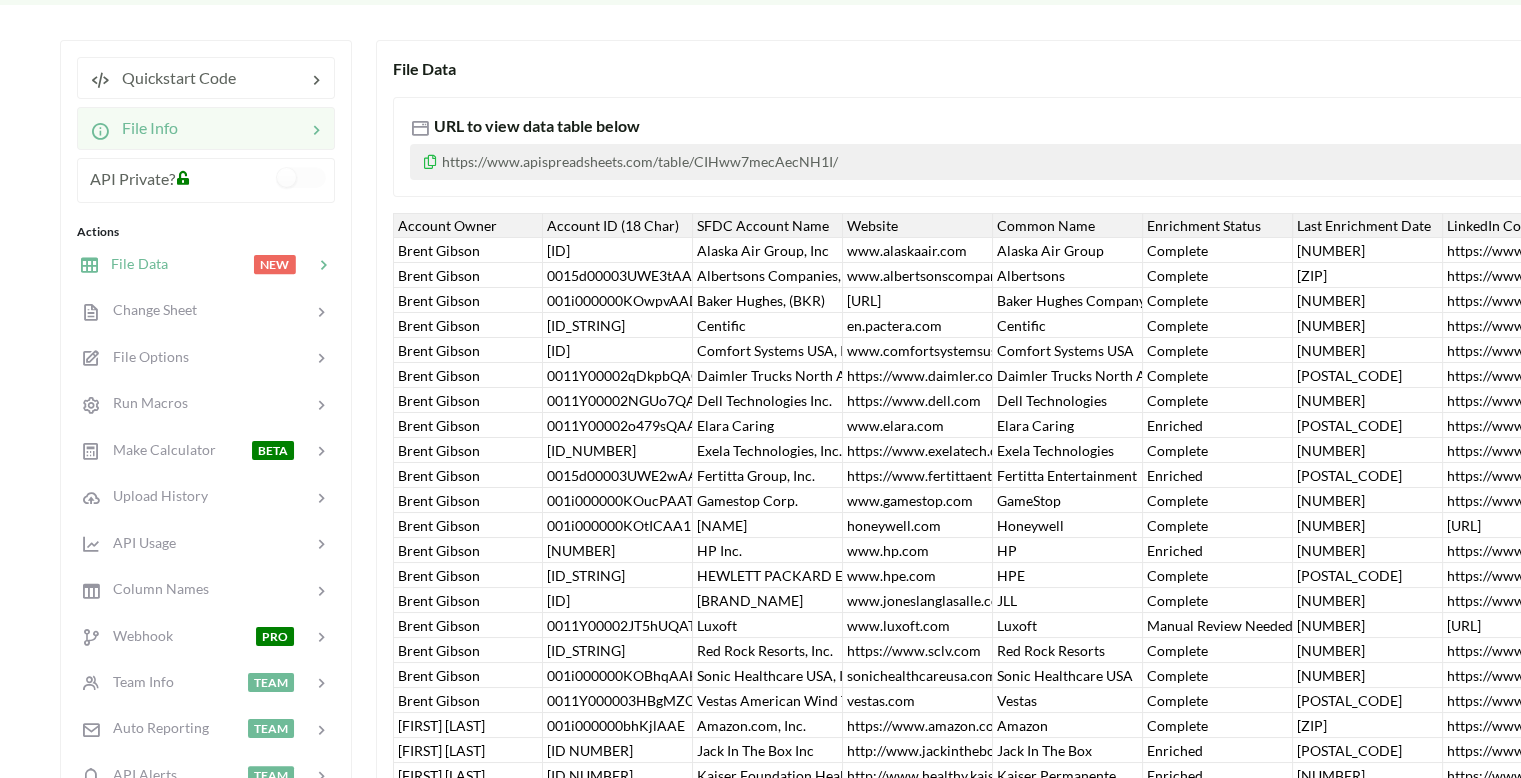click at bounding box center (242, 128) 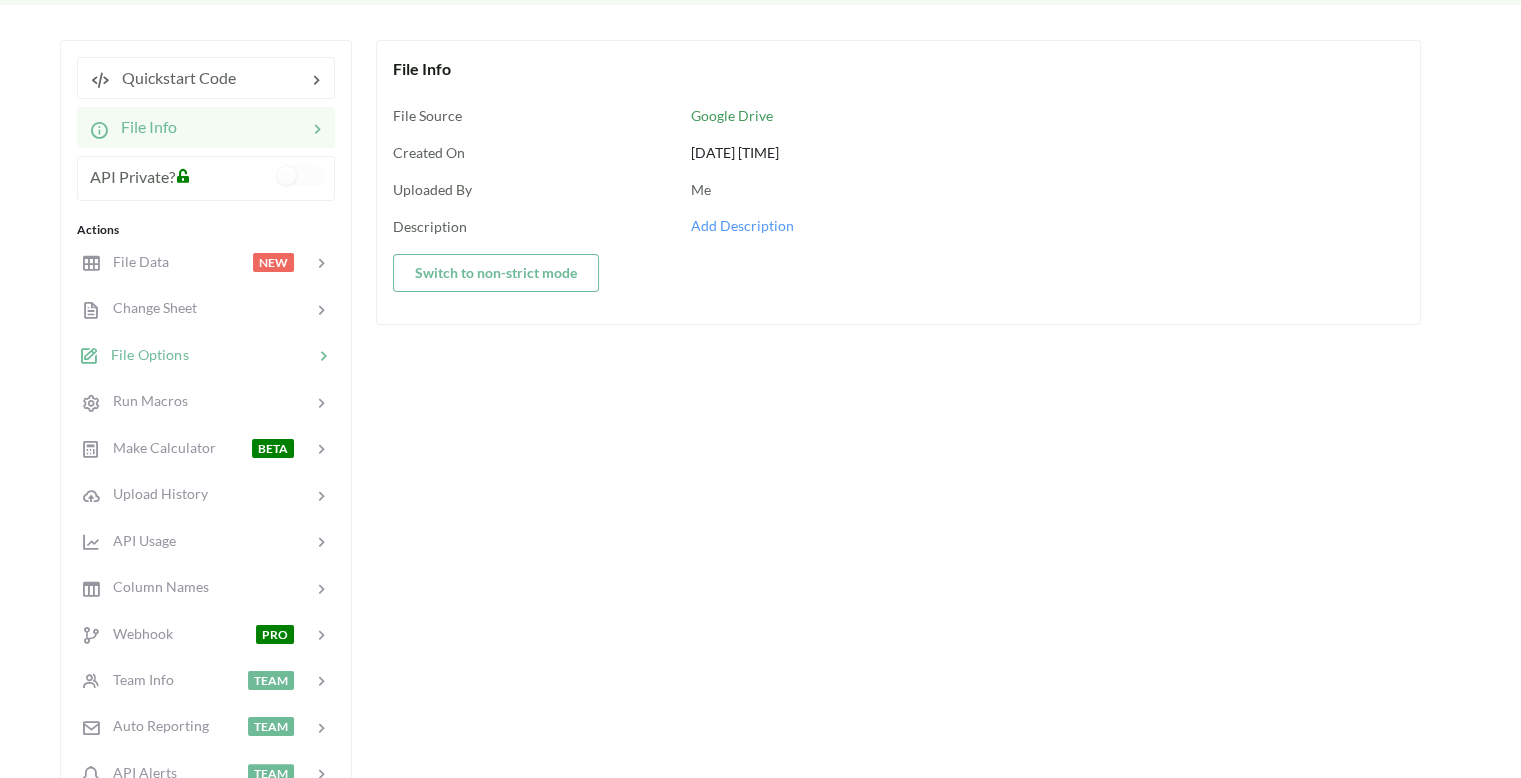 click at bounding box center (251, 355) 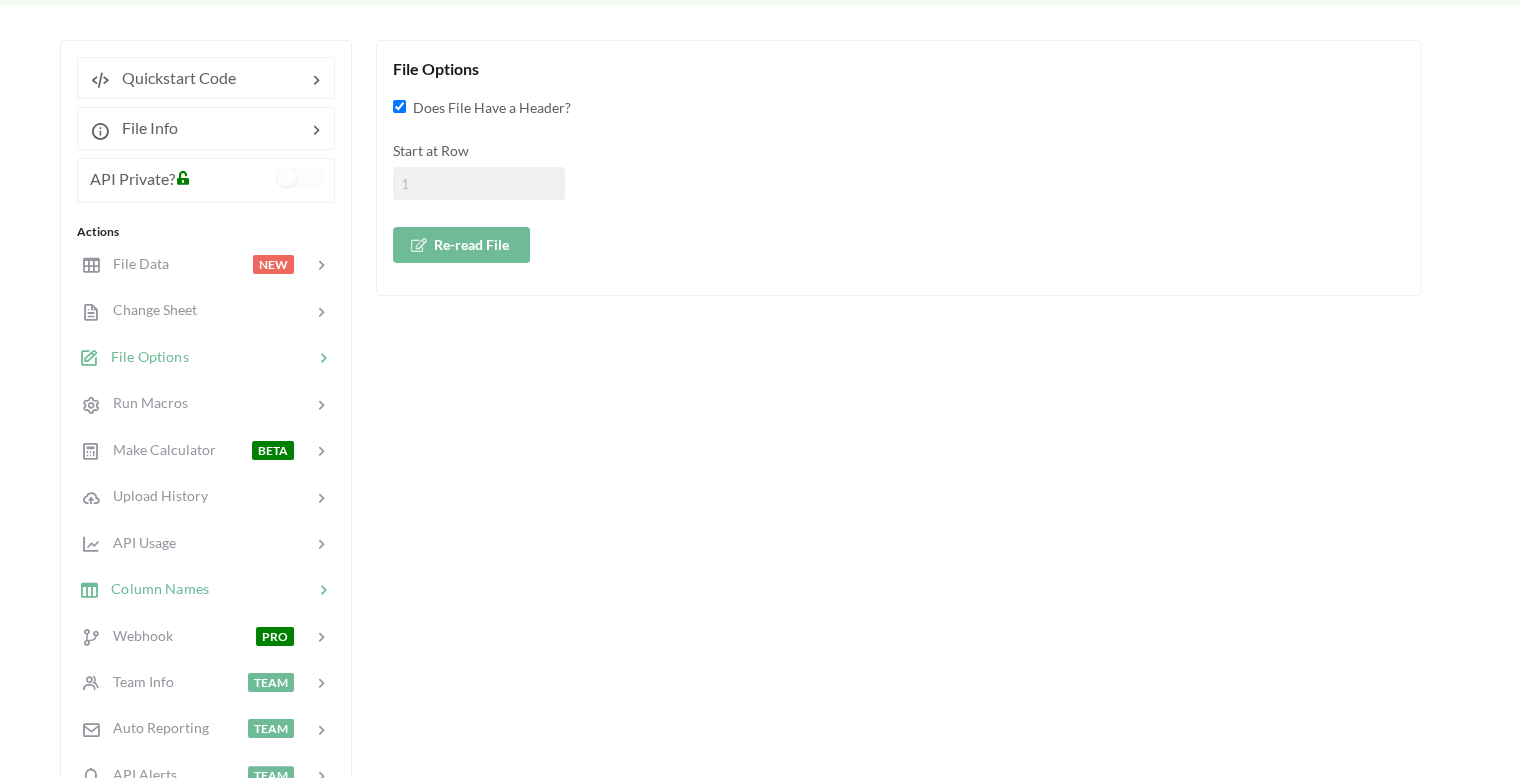 click on "Column Names" at bounding box center [205, 589] 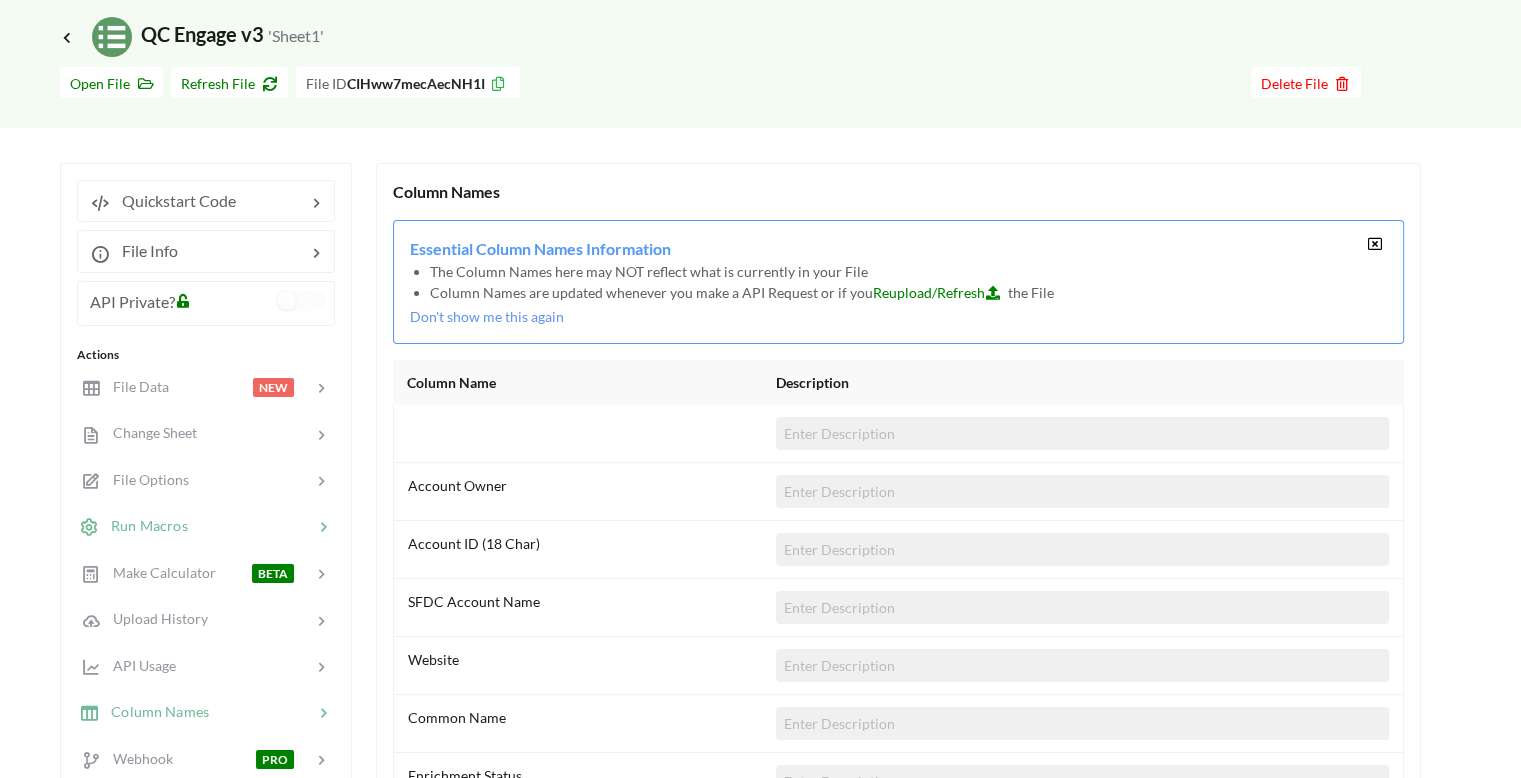 scroll, scrollTop: 0, scrollLeft: 0, axis: both 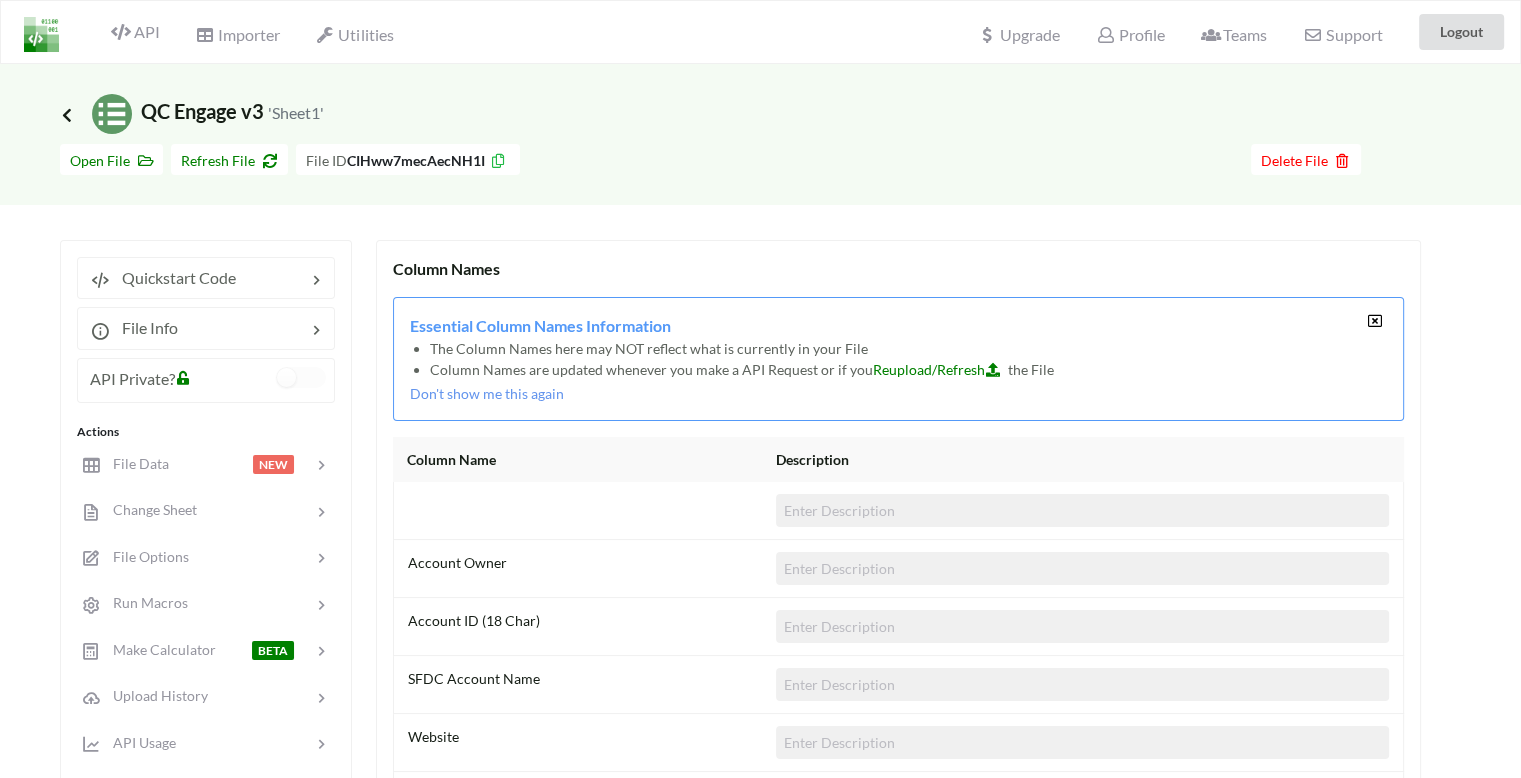 click at bounding box center [67, 114] 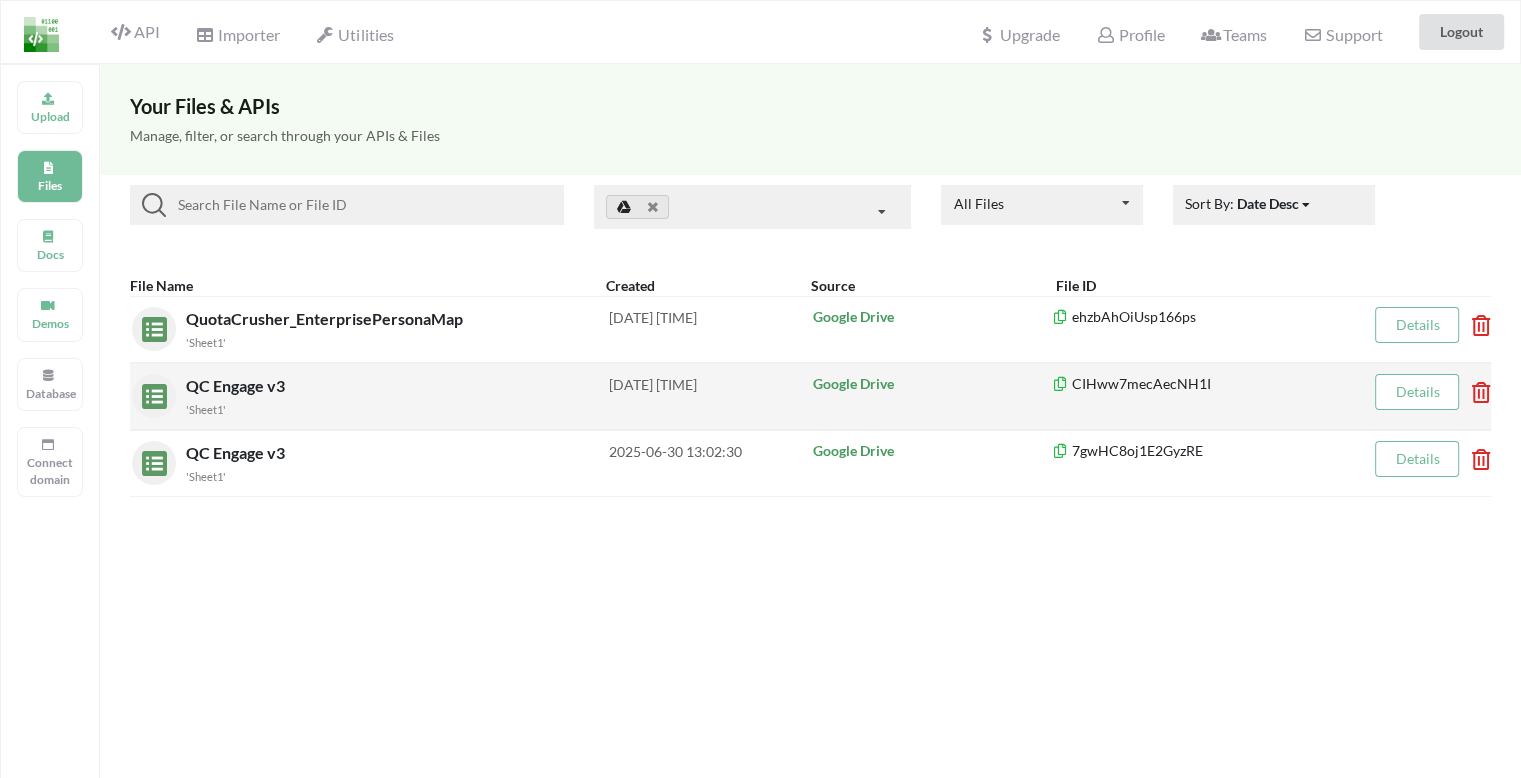 click on "QC Engage v3" at bounding box center [237, 385] 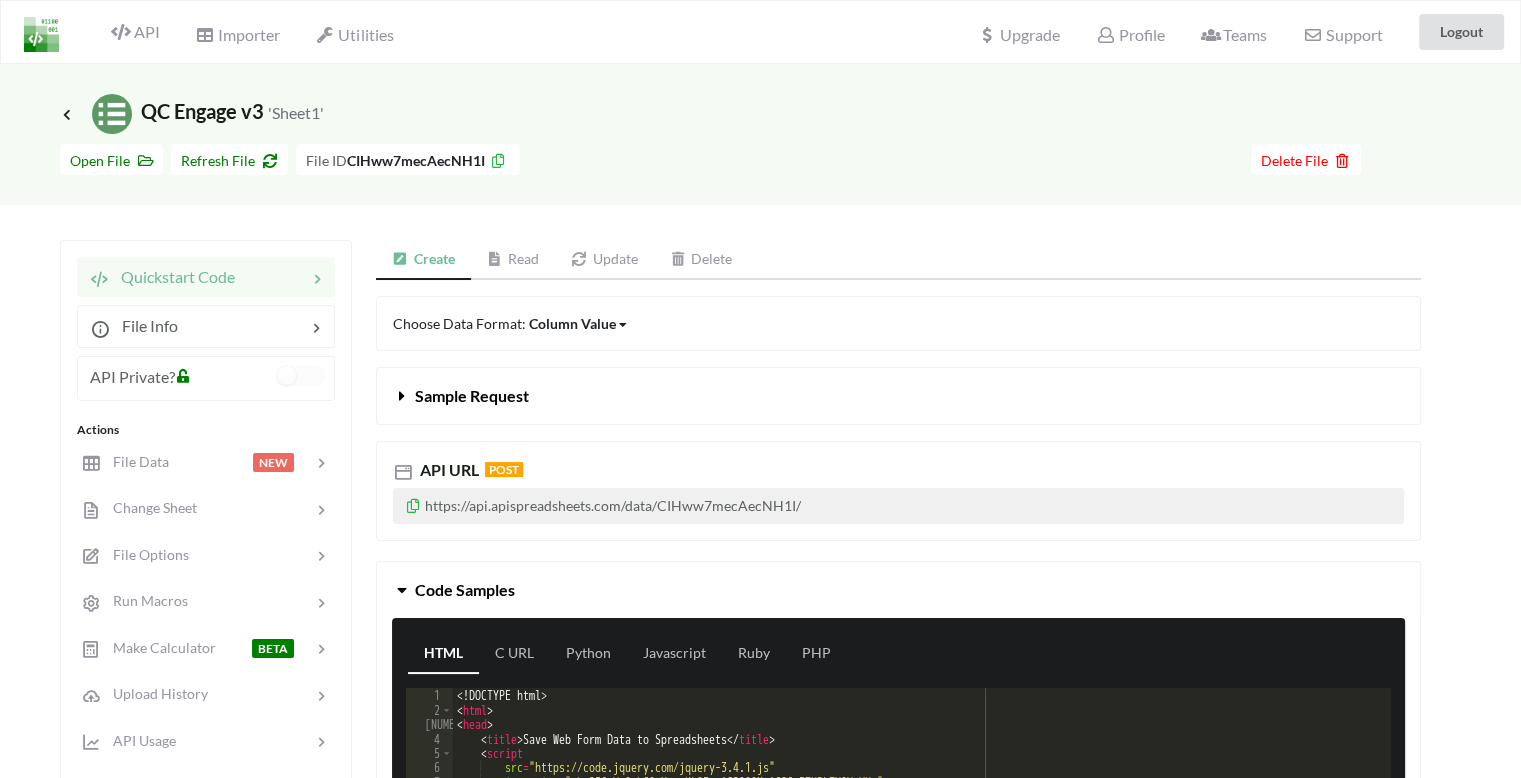 click at bounding box center (413, 503) 